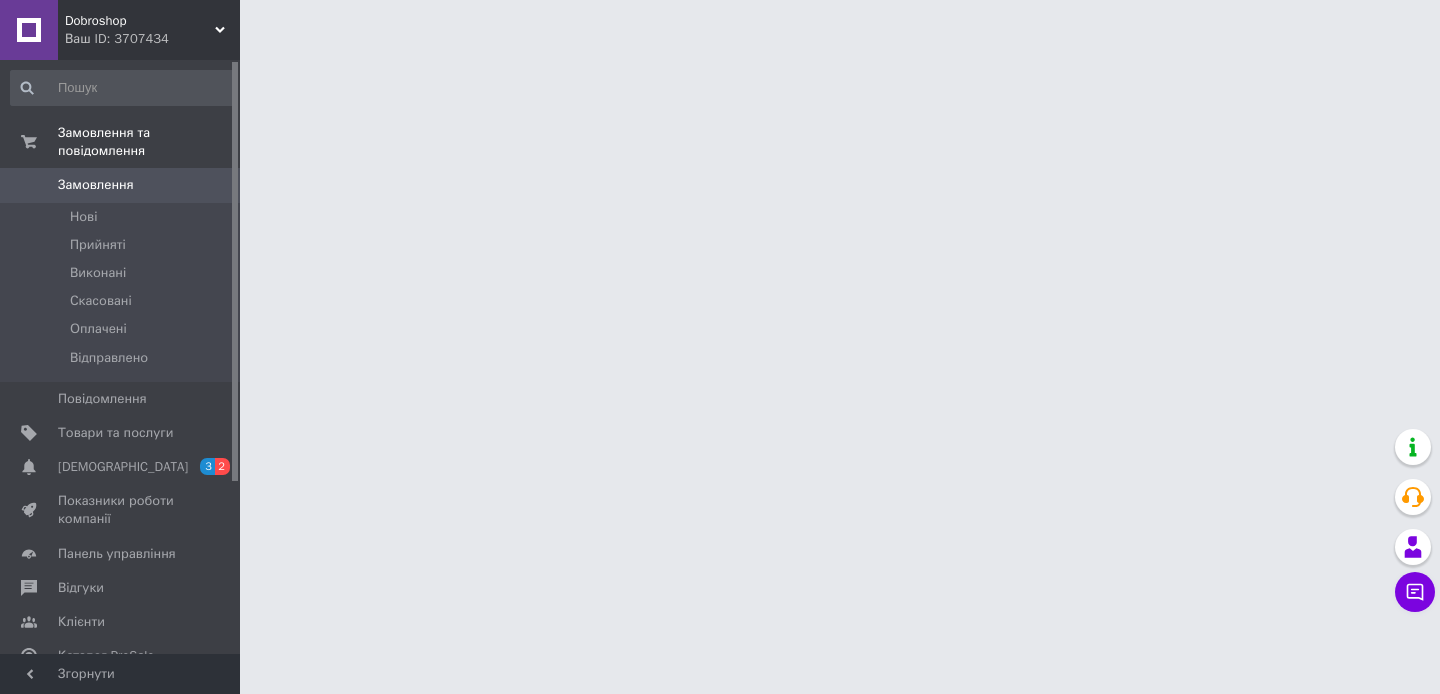 scroll, scrollTop: 0, scrollLeft: 0, axis: both 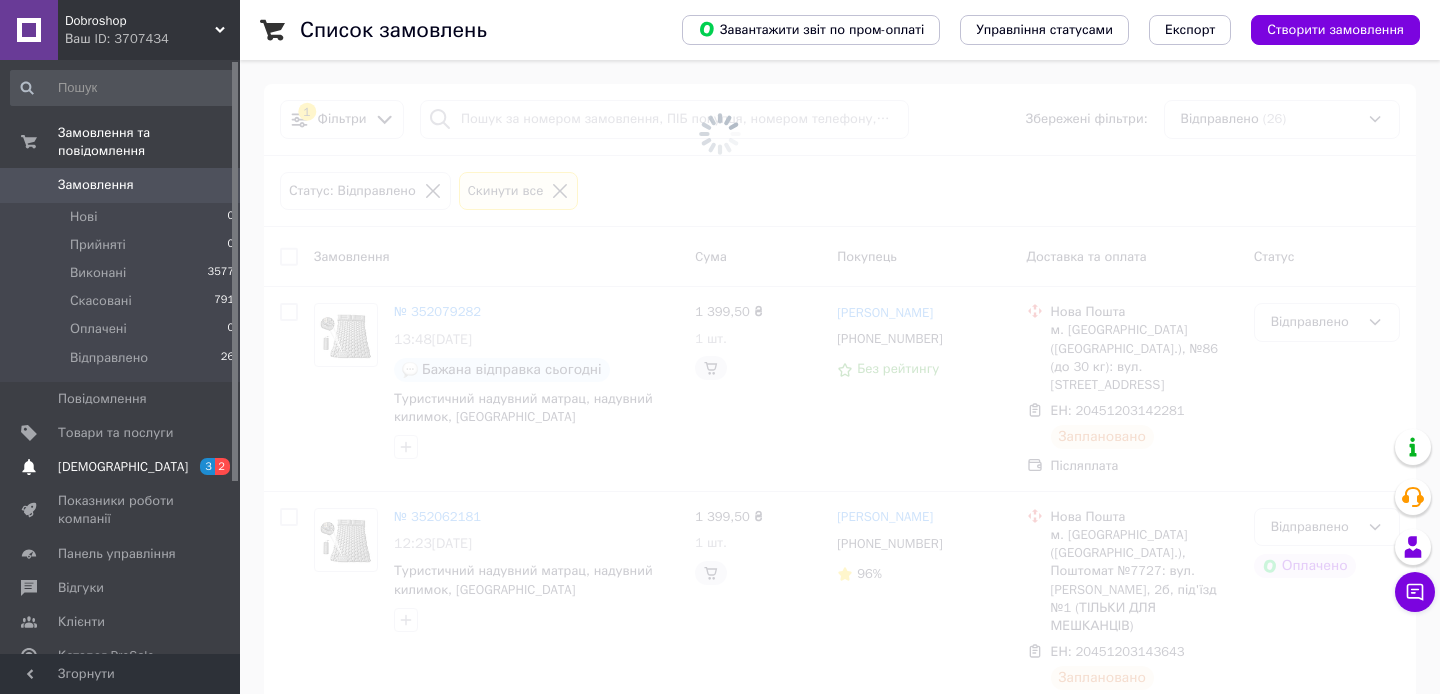 click on "[DEMOGRAPHIC_DATA]" at bounding box center (123, 467) 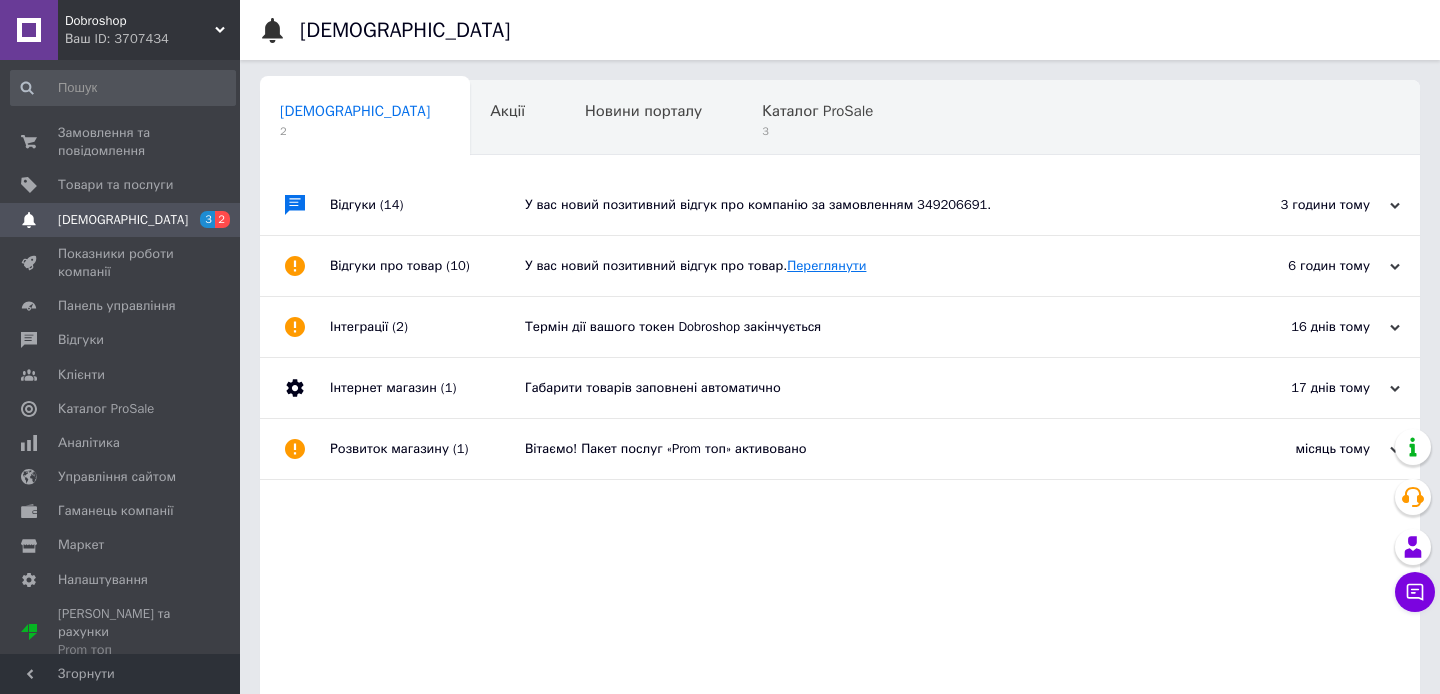 click on "Переглянути" at bounding box center (826, 265) 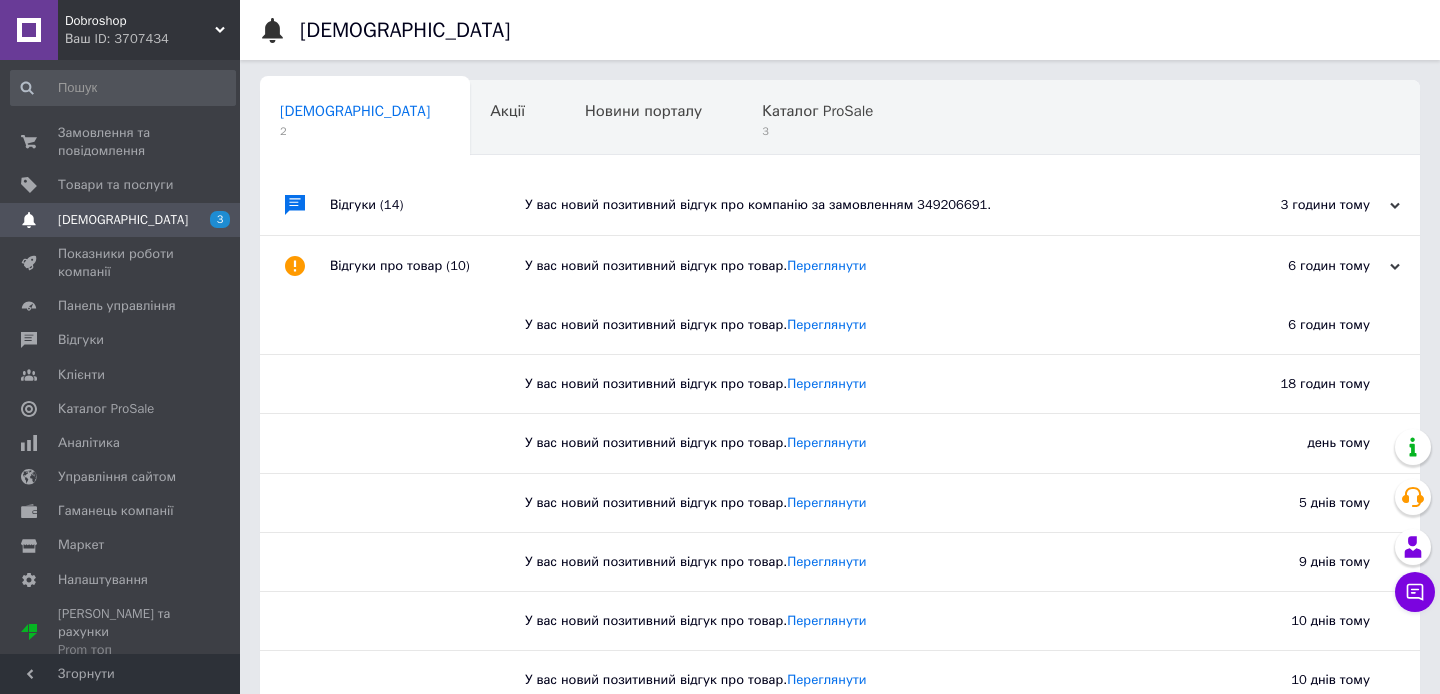 click on "Сповіщення 2 Акції 0 Новини порталу 0 Каталог ProSale 3 Навчання та заходи 0 Ok Відфільтровано...  Зберегти Нічого не знайдено Можливо, помилка у слові  або немає відповідностей за вашим запитом. Сповіщення 2 Акції 0 Новини порталу 0 Каталог ProSale 3 Навчання та заходи 0 :  Відгуки   (14) У вас новий позитивний відгук про компанію за замовленням 349206691. 3 години тому [DATE] Відгуки про товар   (10) У вас новий позитивний відгук про товар.  Переглянути 6 годин тому [DATE]     У вас новий позитивний відгук про товар.  Переглянути 6 годин тому     Переглянути 18 годин тому     день тому" at bounding box center (840, 575) 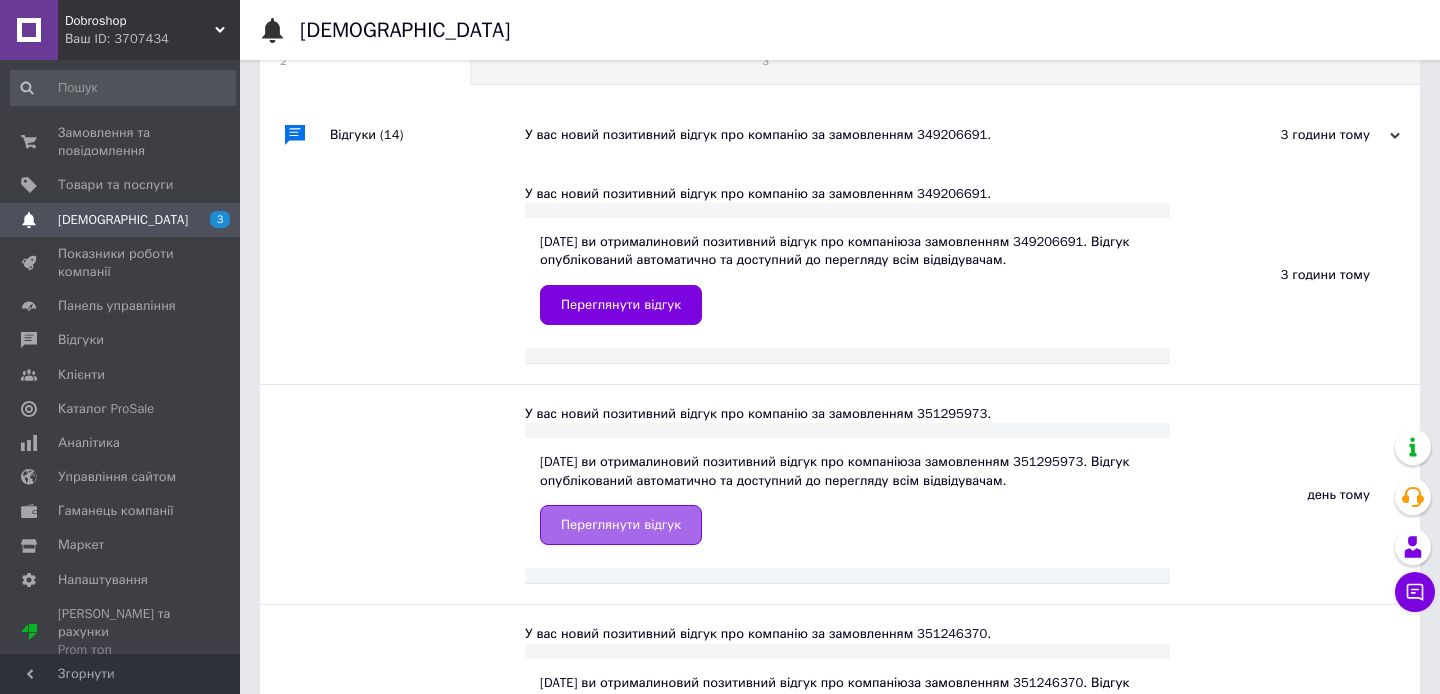 scroll, scrollTop: 123, scrollLeft: 0, axis: vertical 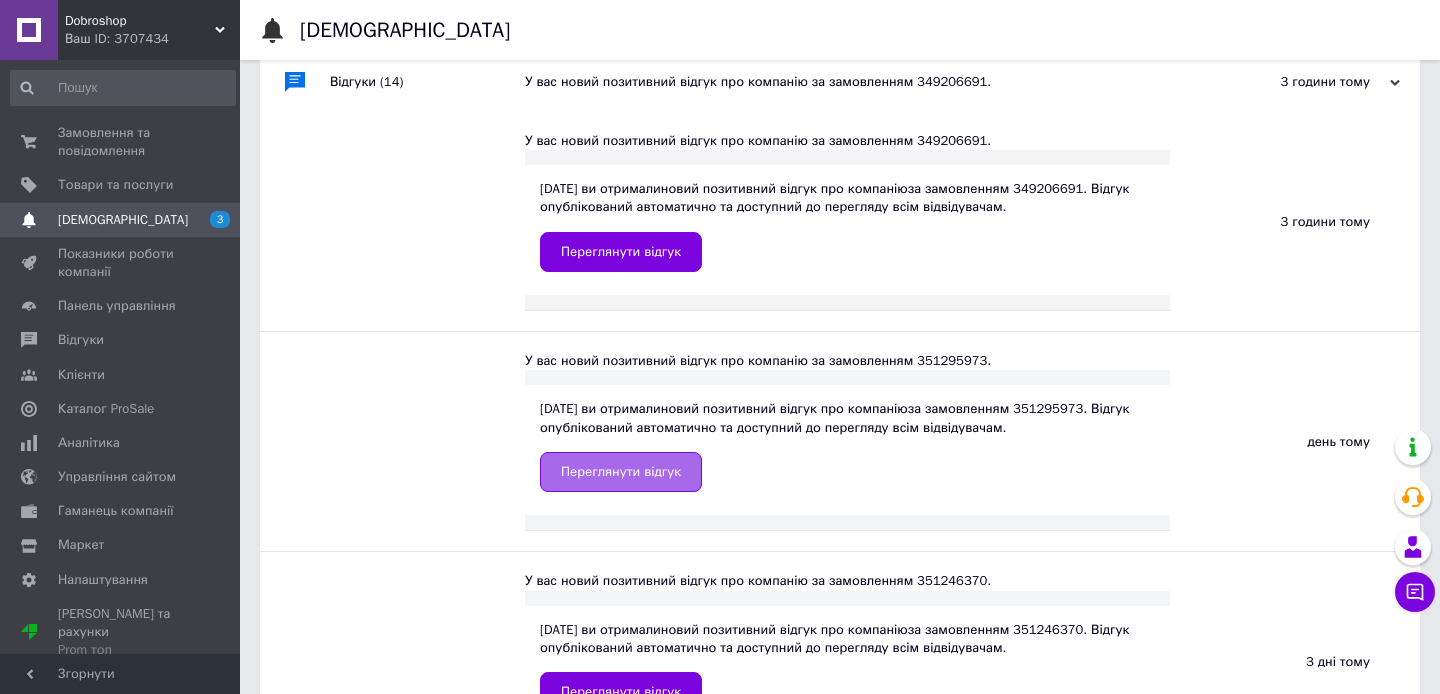 click on "Переглянути відгук" at bounding box center (621, 472) 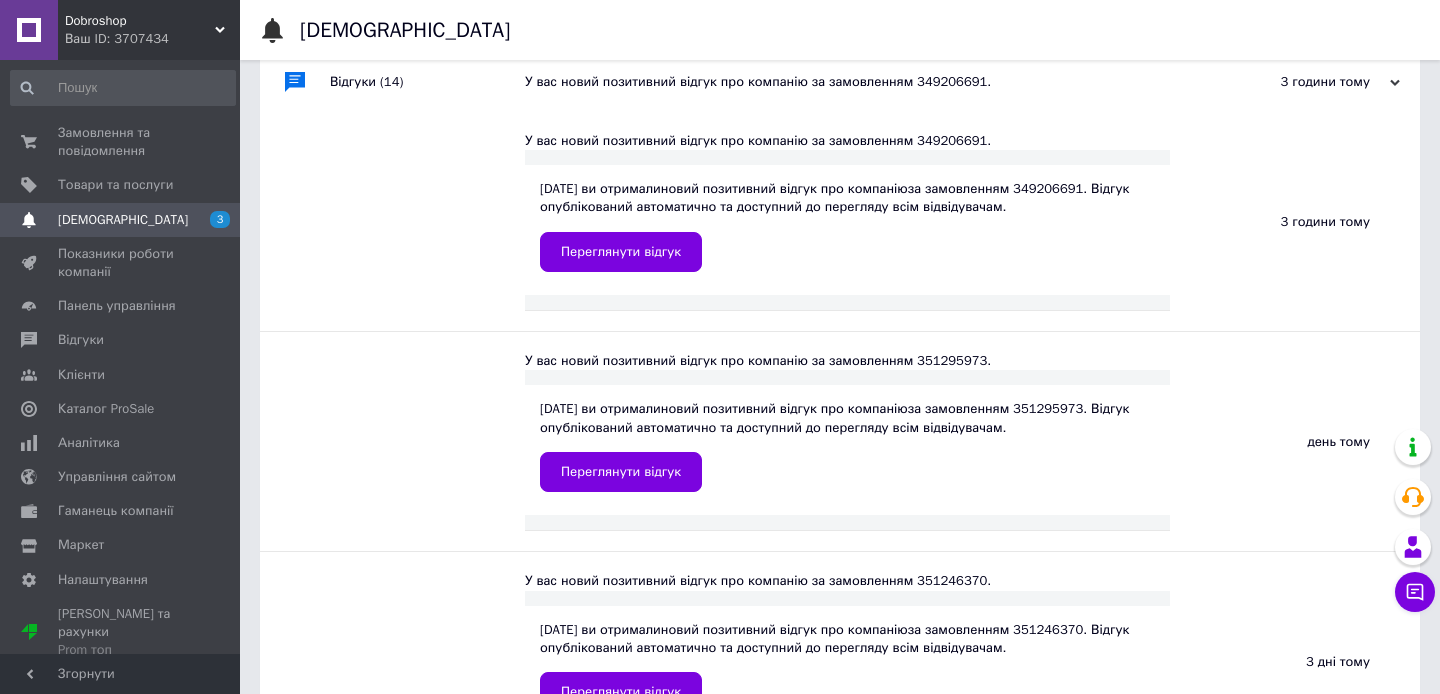 scroll, scrollTop: 0, scrollLeft: 0, axis: both 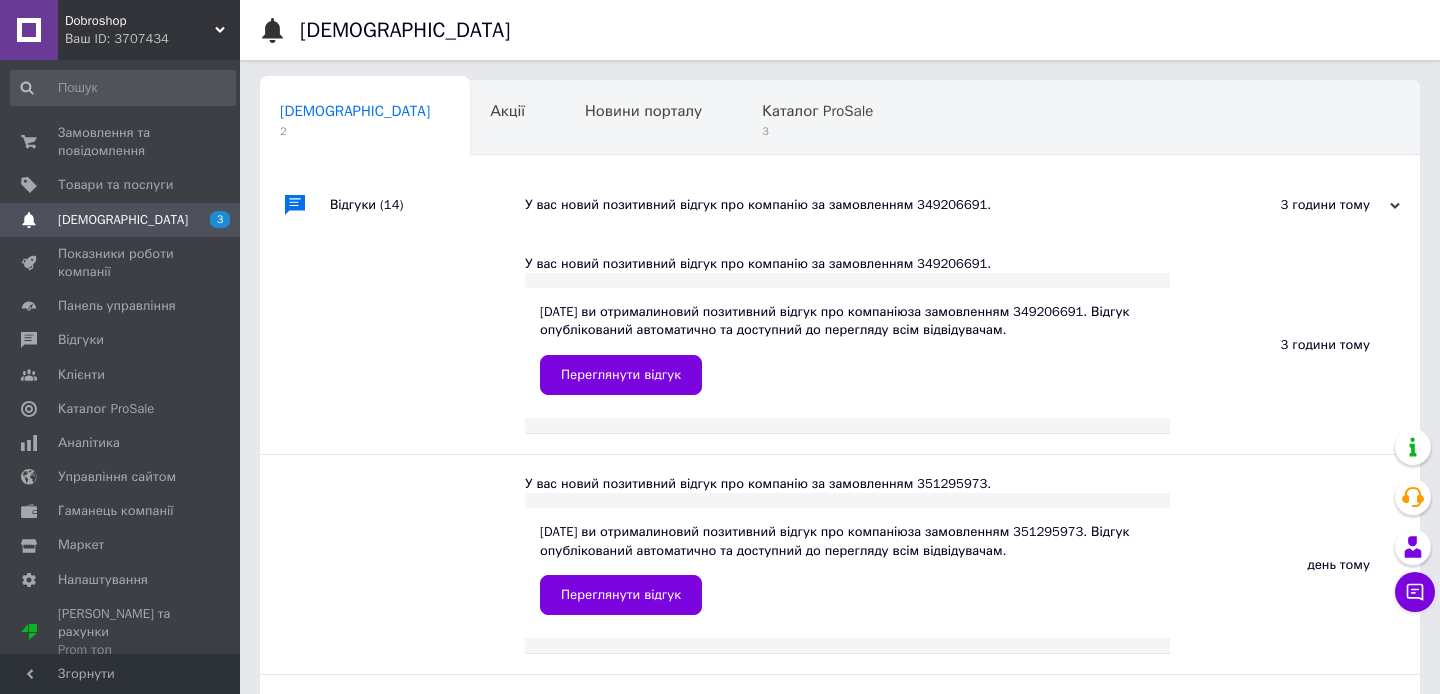 click on "У вас новий позитивний відгук про компанію за замовленням 349206691." at bounding box center [862, 205] 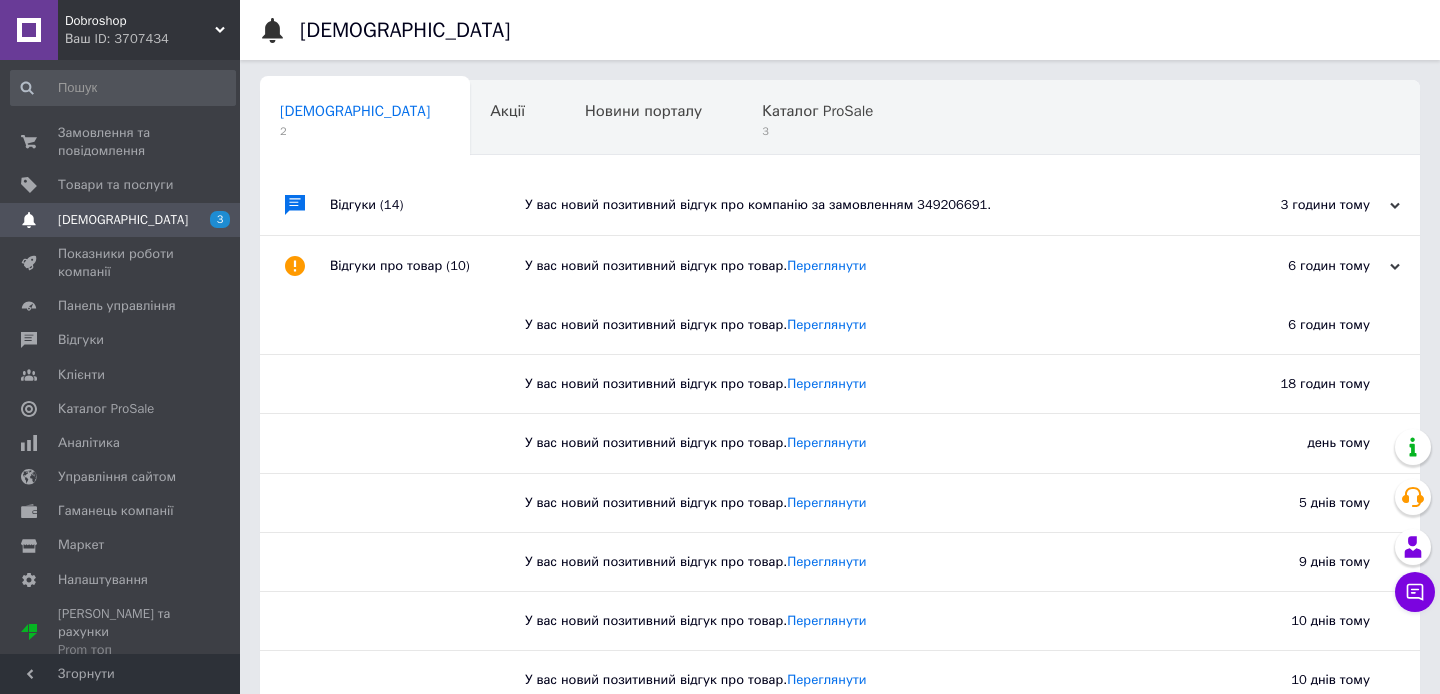 click on "У вас новий позитивний відгук про компанію за замовленням 349206691." at bounding box center (862, 205) 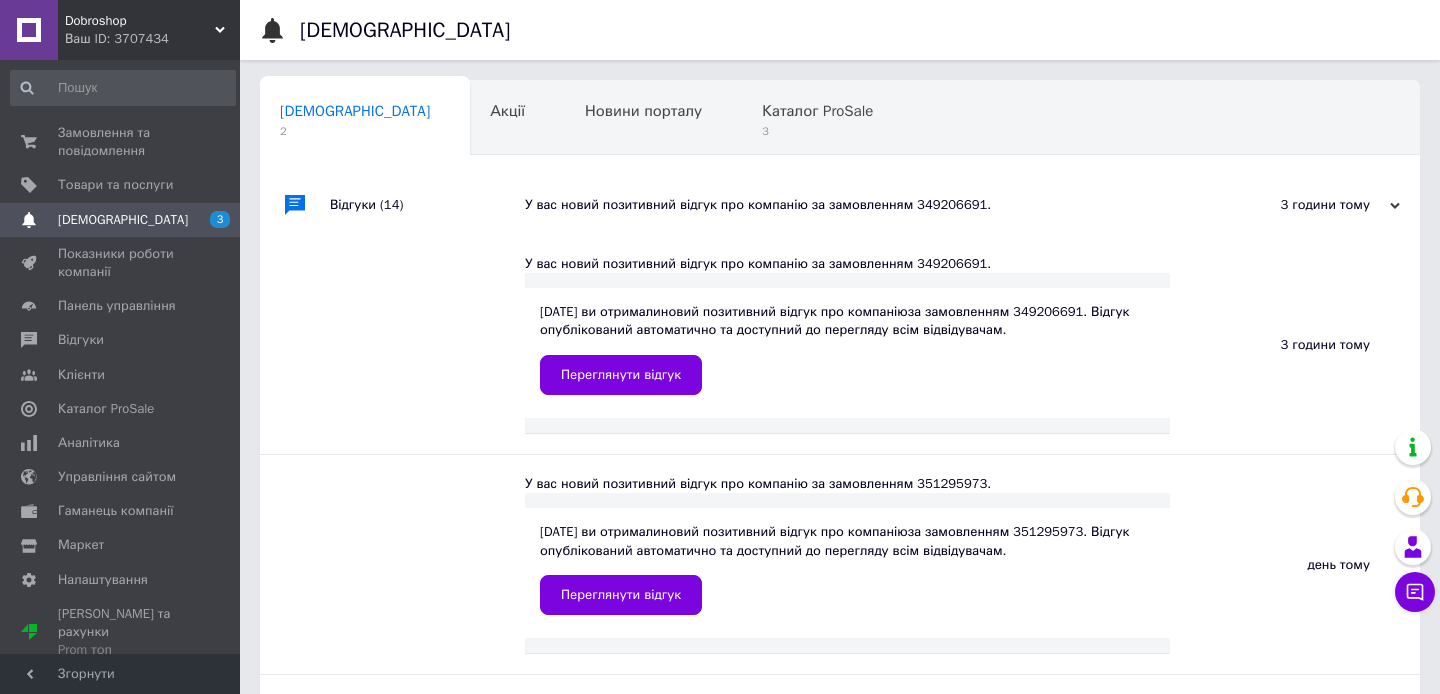 click on "[DATE] ви отримали  новий позитивний відгук про компанію  за замовленням 349206691. Відгук опублікований автоматично та доступний до перегляду всім відвідувачам. Переглянути відгук" at bounding box center [847, 353] 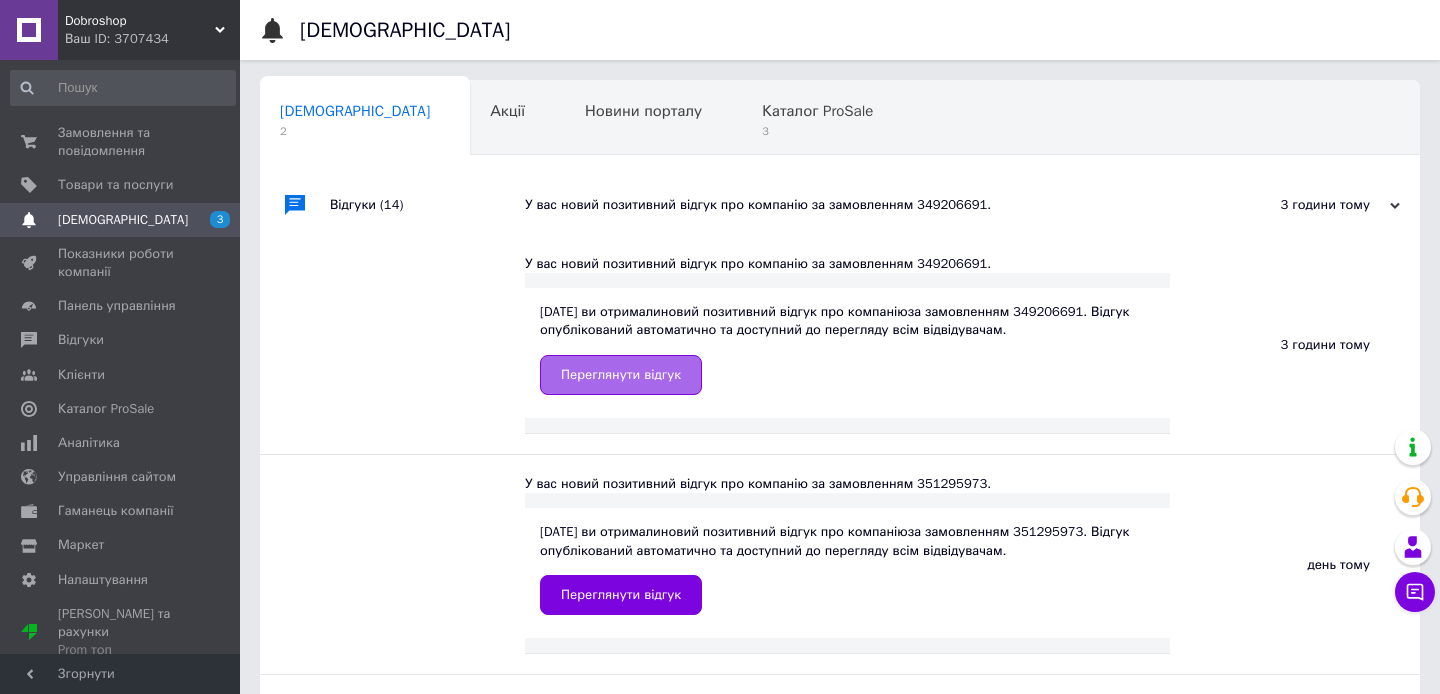 click on "Переглянути відгук" at bounding box center [621, 375] 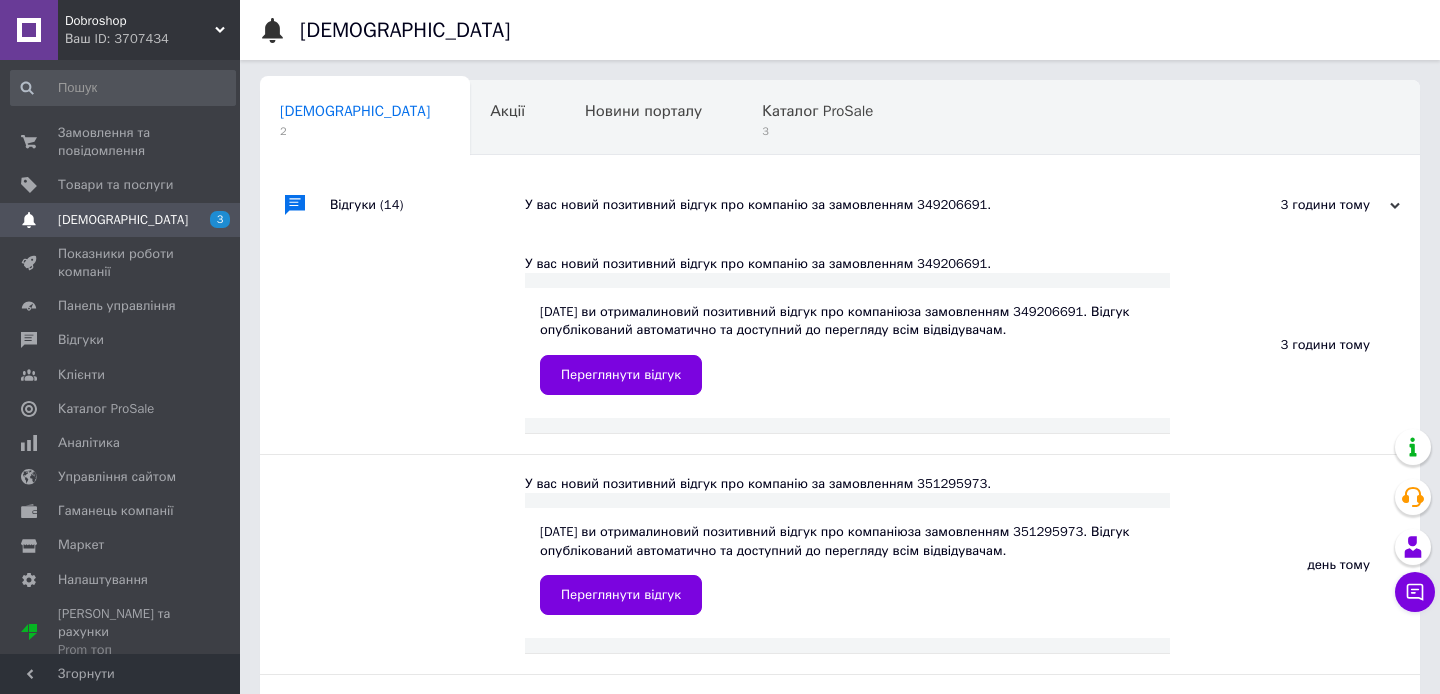 click on "Навчання та заходи" at bounding box center [351, 187] 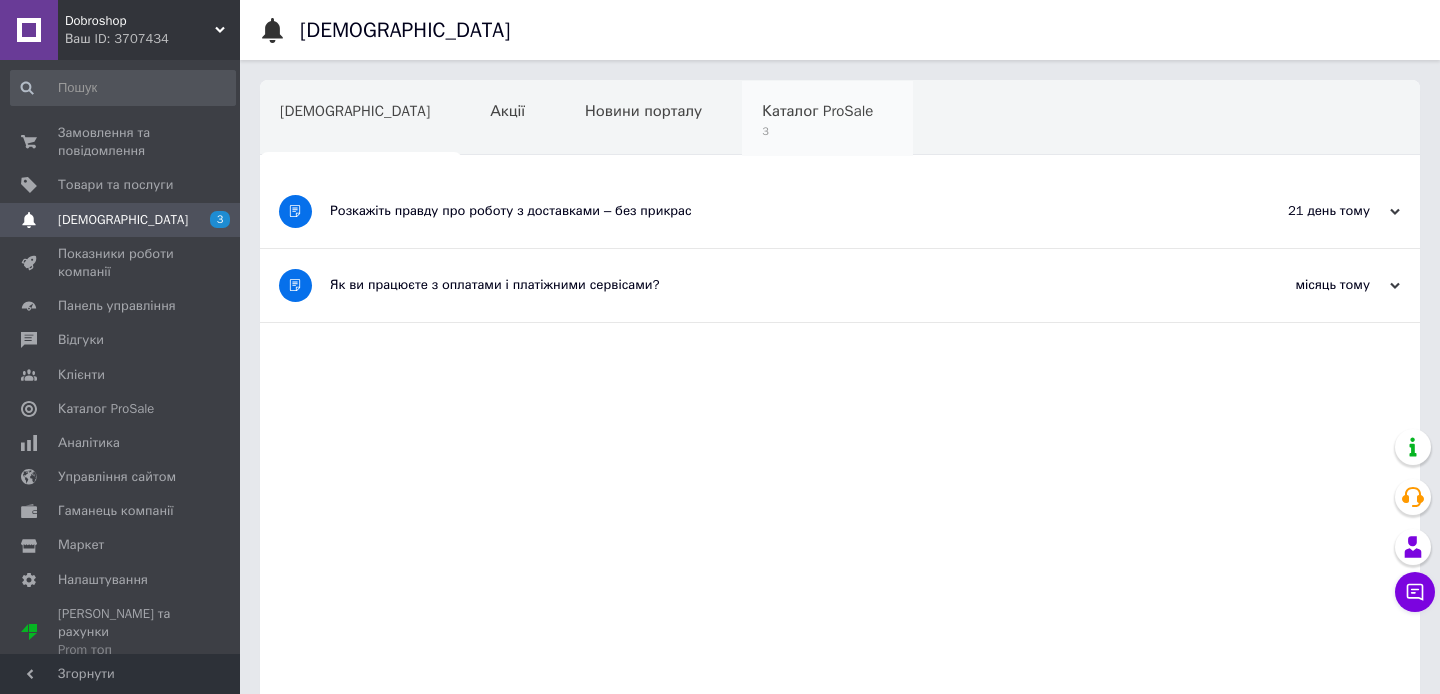 click on "3" at bounding box center [817, 131] 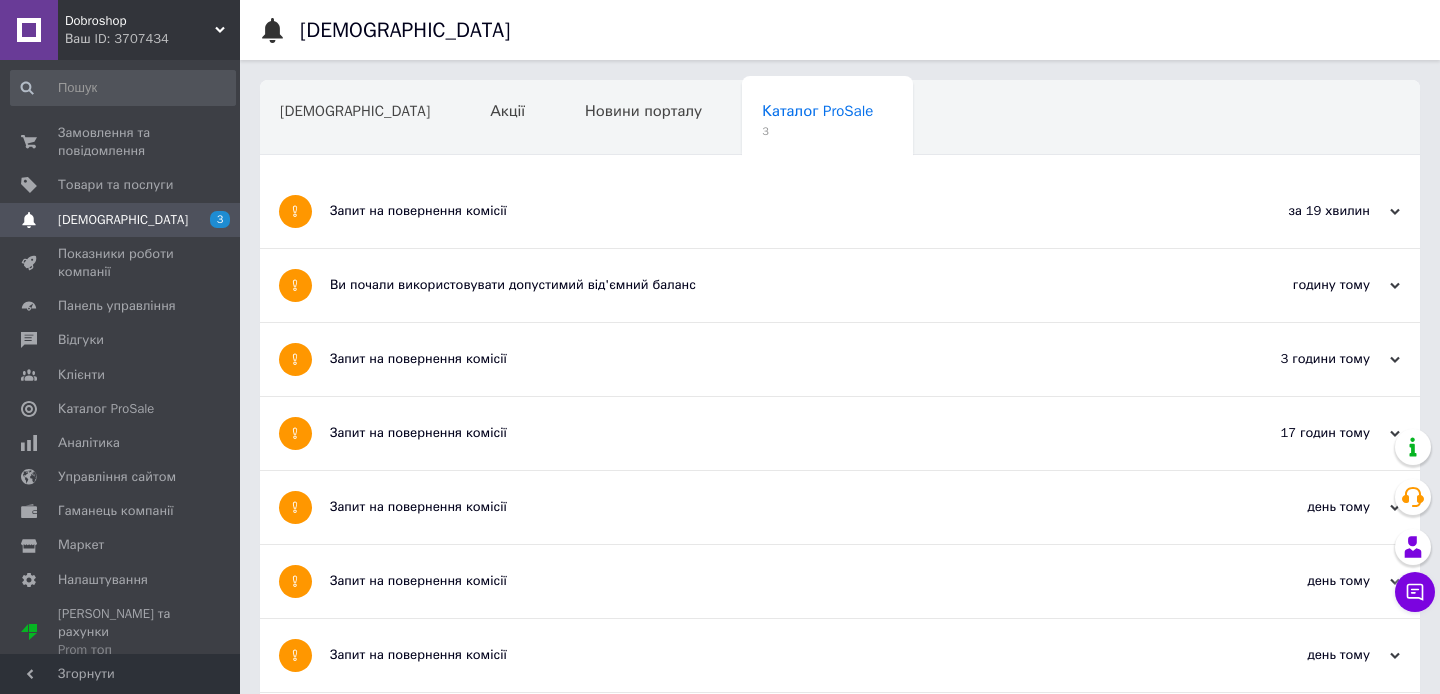 click on "Ви почали використовувати допустимий від'ємний баланс" at bounding box center (765, 285) 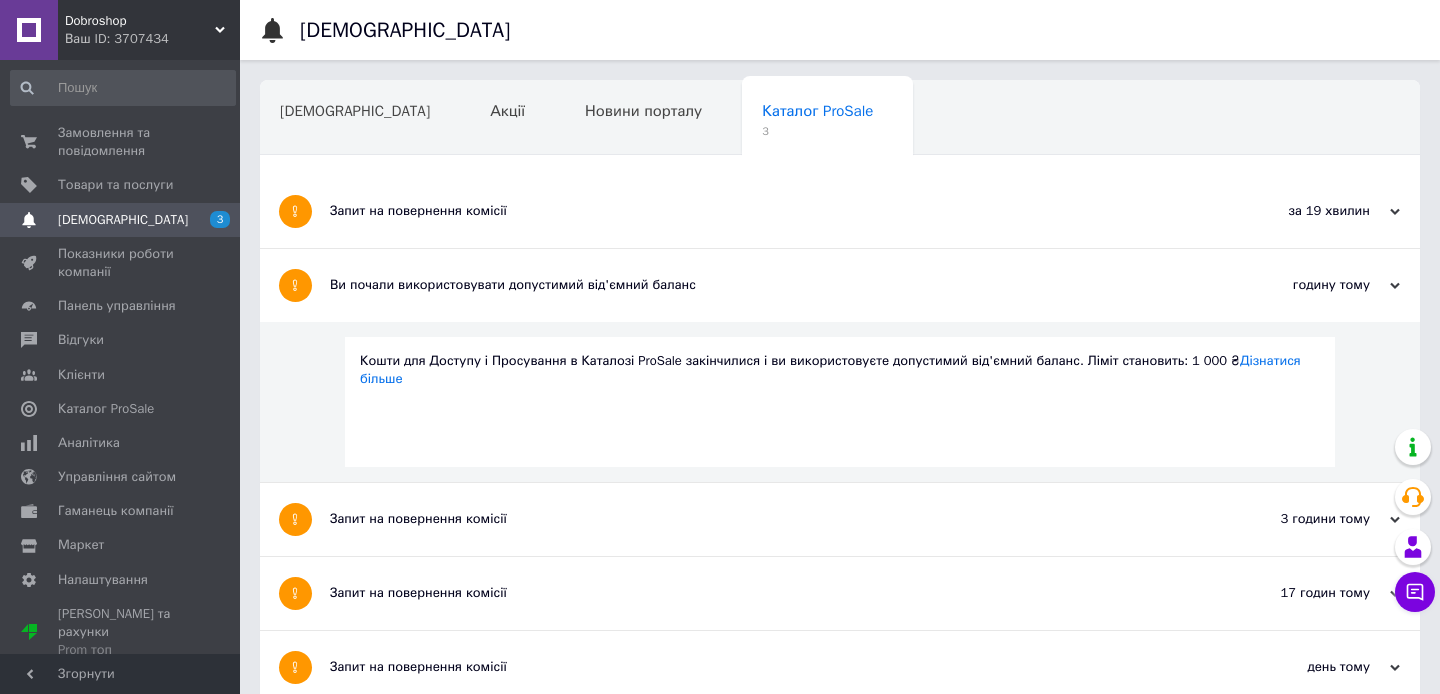 click on "Запит на повернення комісії" at bounding box center [765, 211] 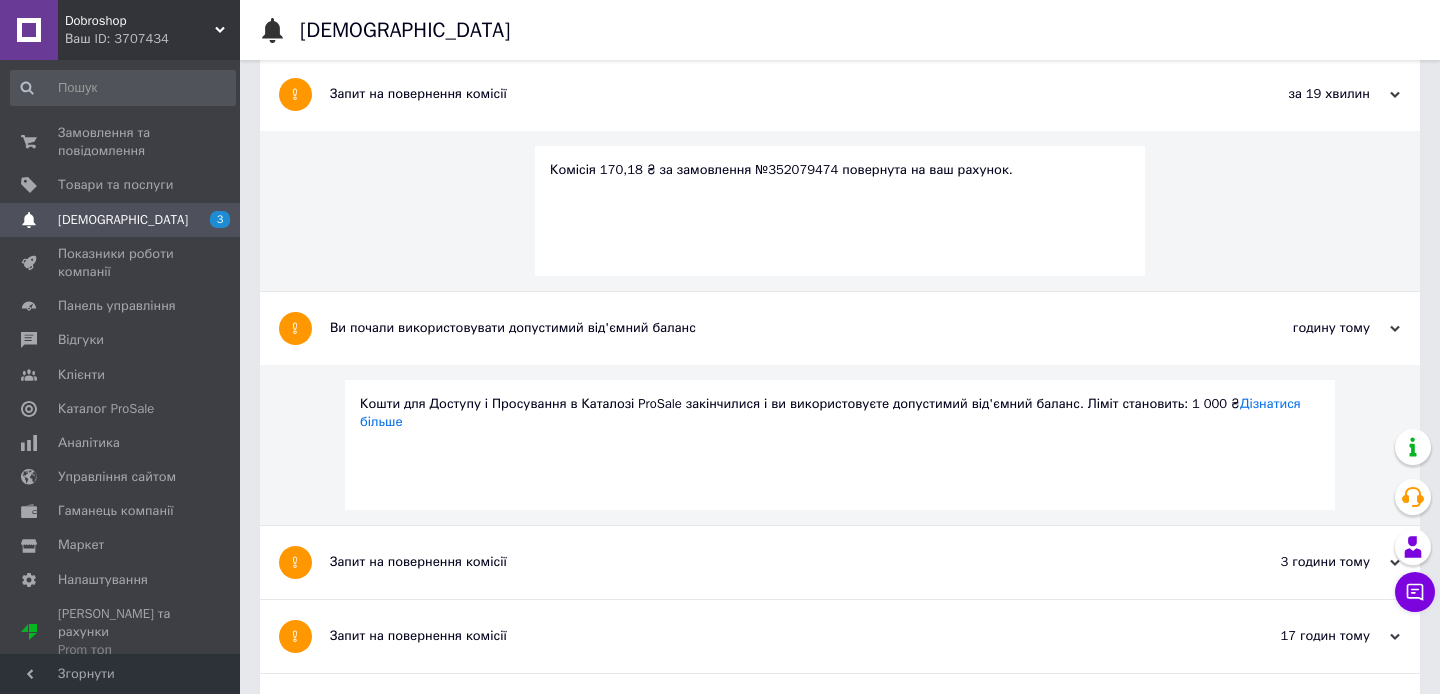 scroll, scrollTop: 145, scrollLeft: 0, axis: vertical 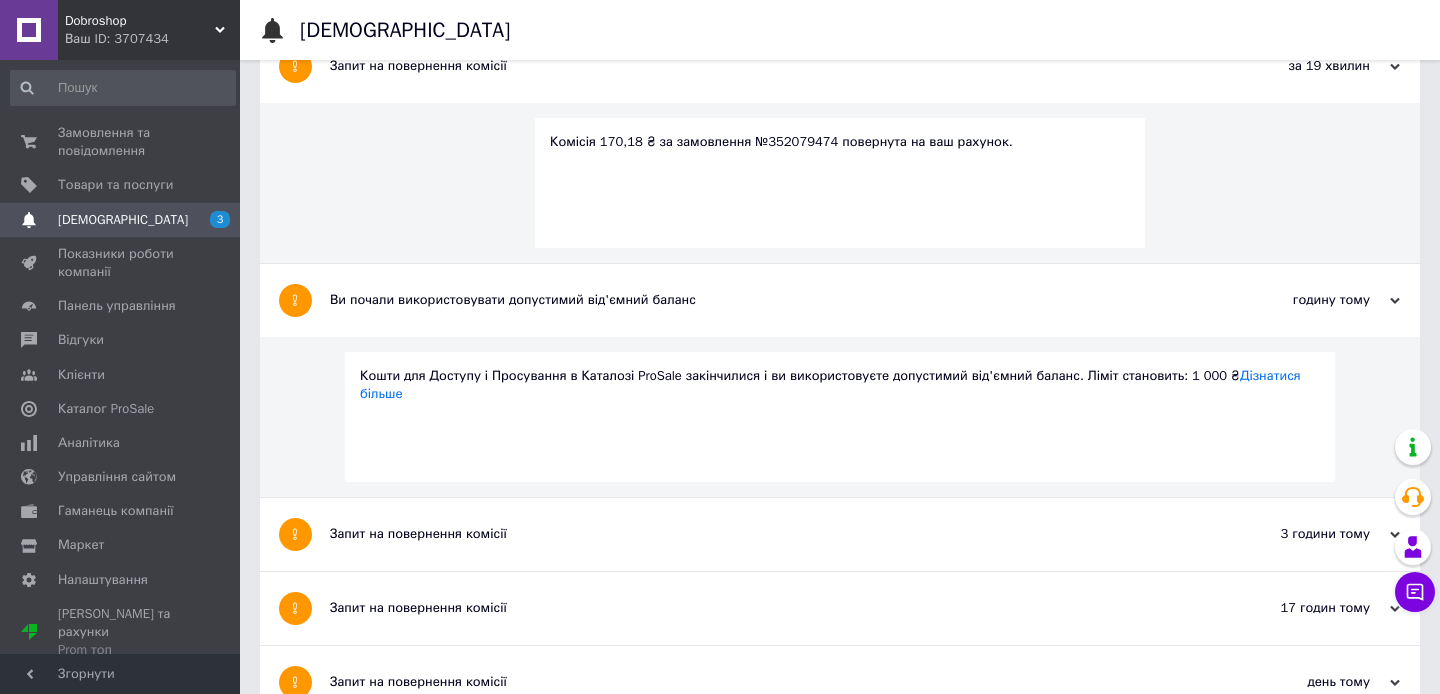 click on "Запит на повернення комісії" at bounding box center (765, 534) 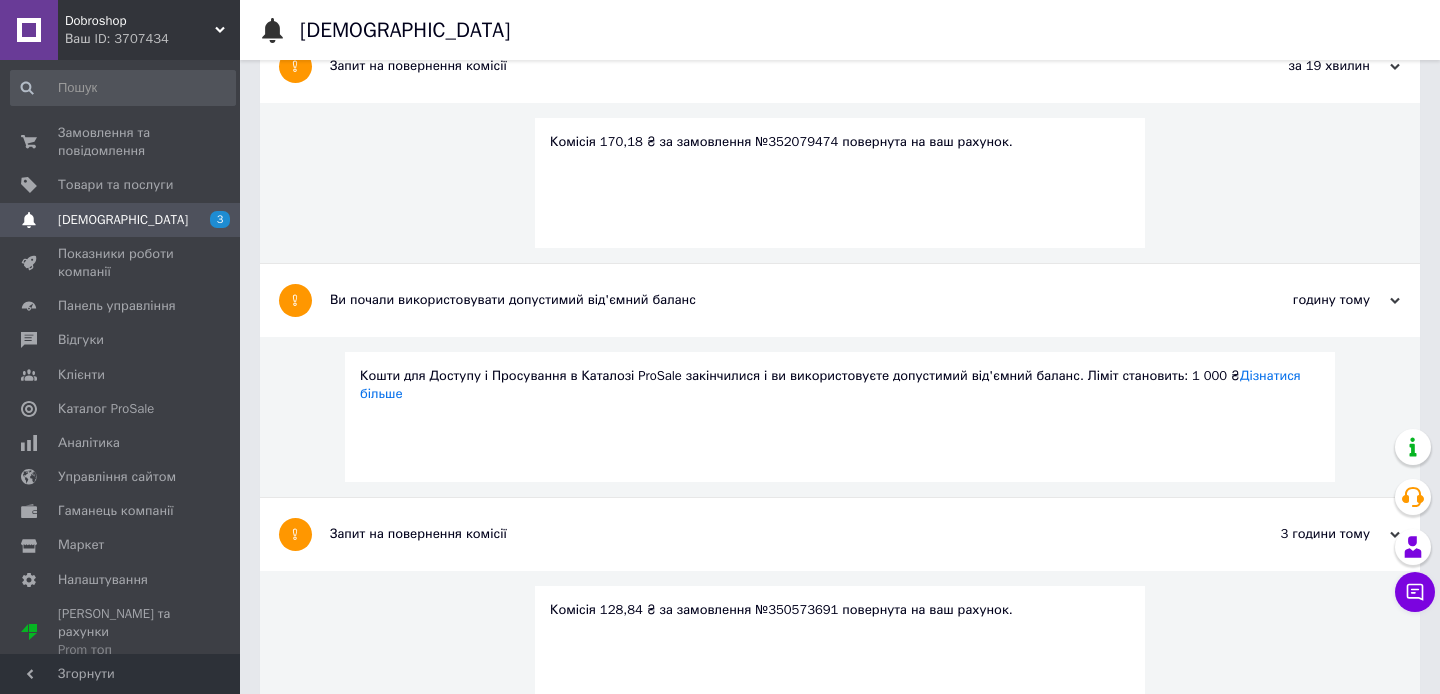 click on "Замовлення та повідомлення 0 0 Товари та послуги Сповіщення 3 Показники роботи компанії Панель управління Відгуки Клієнти Каталог ProSale Аналітика Управління сайтом Гаманець компанії [PERSON_NAME] Тарифи та рахунки Prom топ" at bounding box center (123, 360) 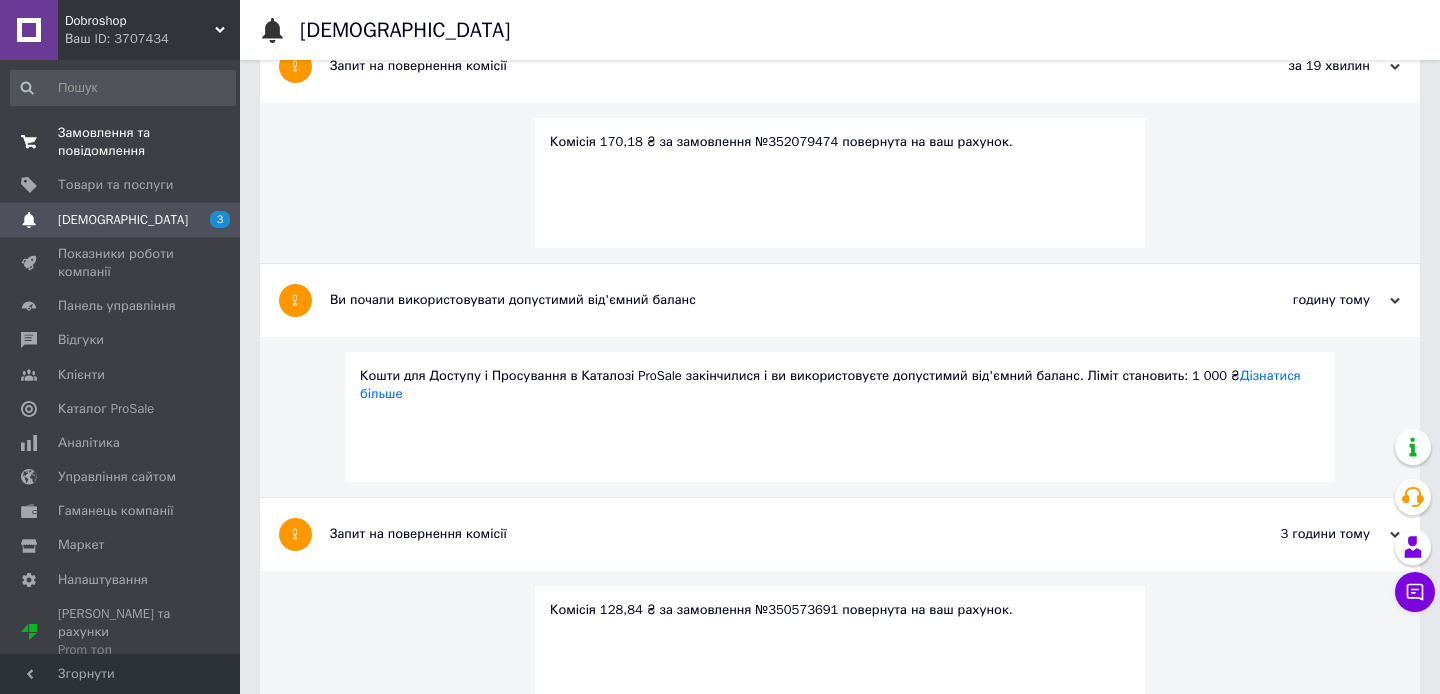 click on "Замовлення та повідомлення" at bounding box center [121, 142] 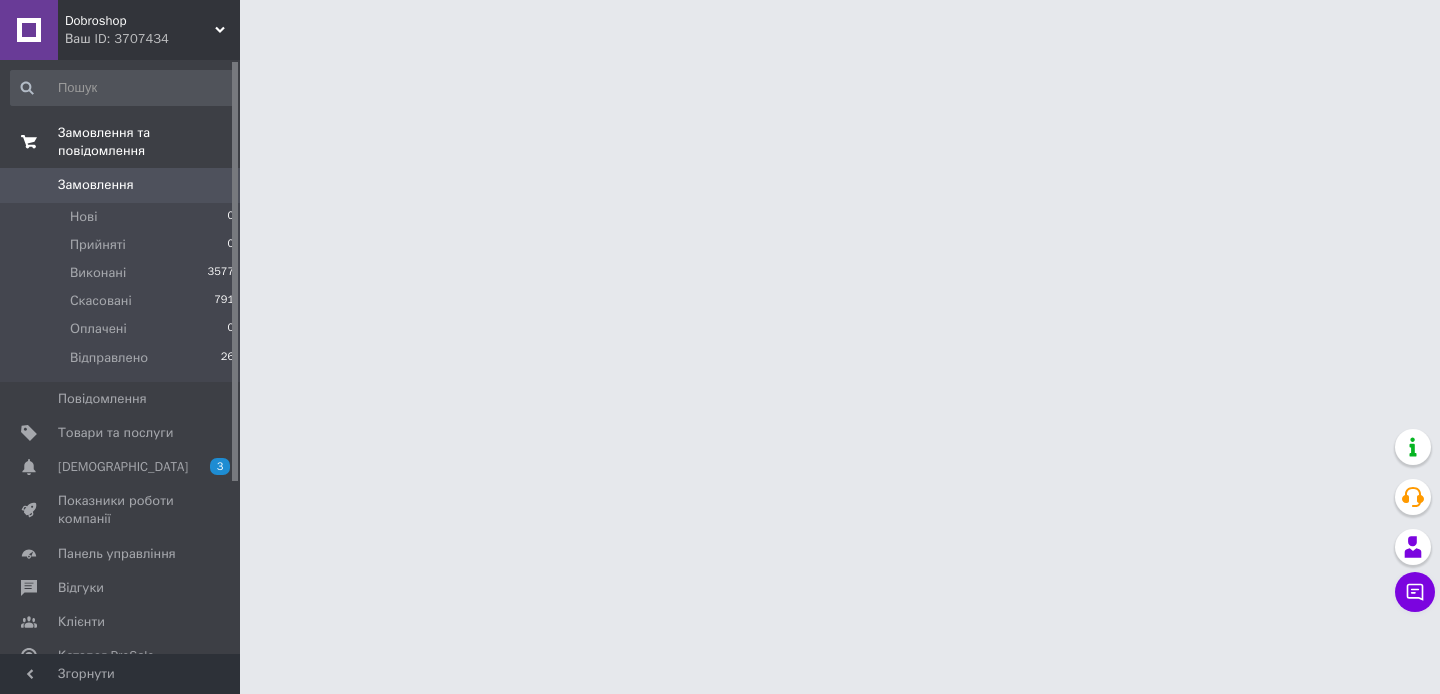 scroll, scrollTop: 0, scrollLeft: 0, axis: both 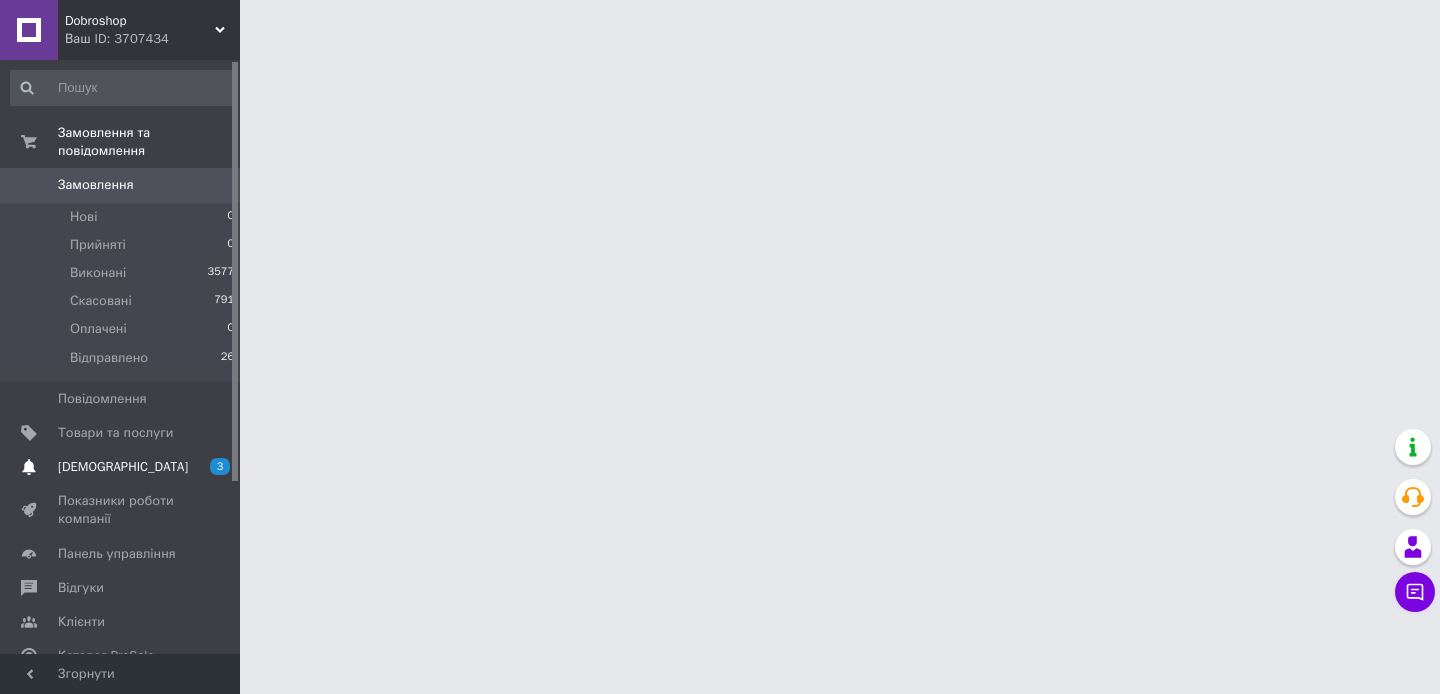 click on "3" at bounding box center (220, 466) 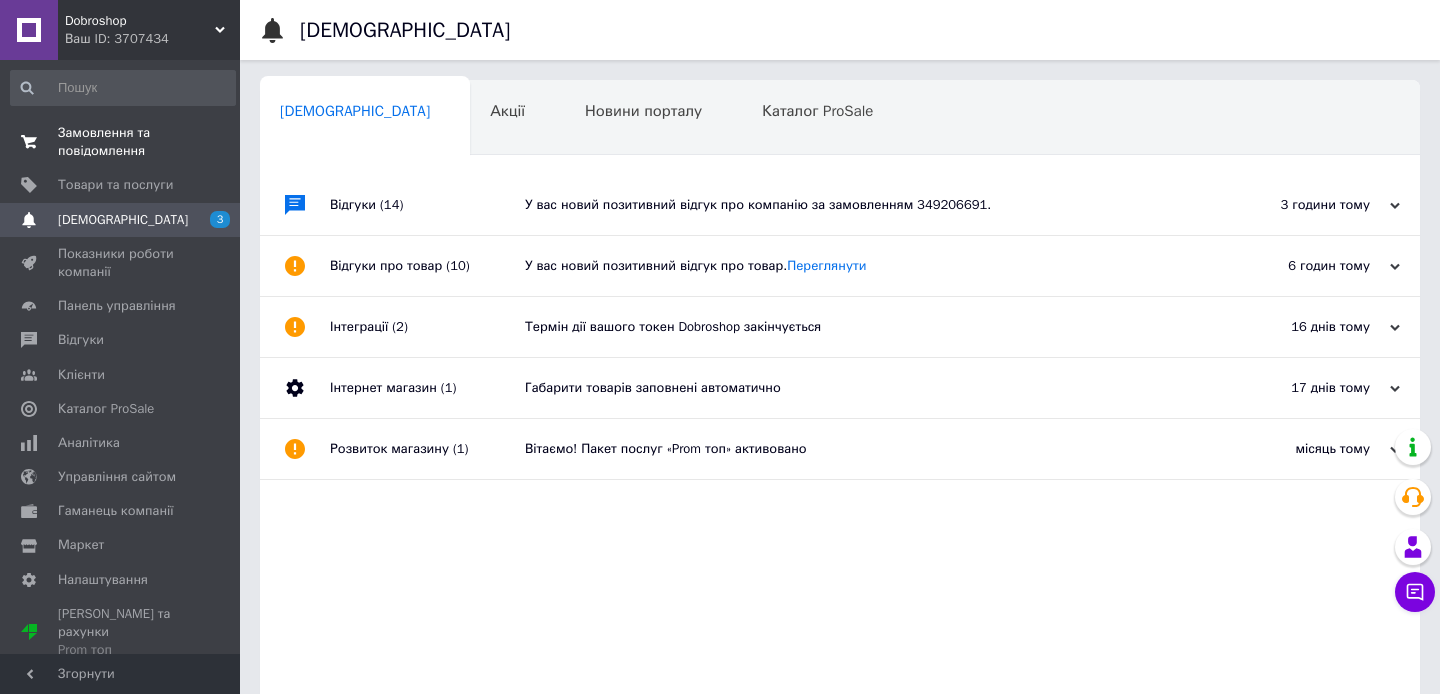 click on "Замовлення та повідомлення" at bounding box center [121, 142] 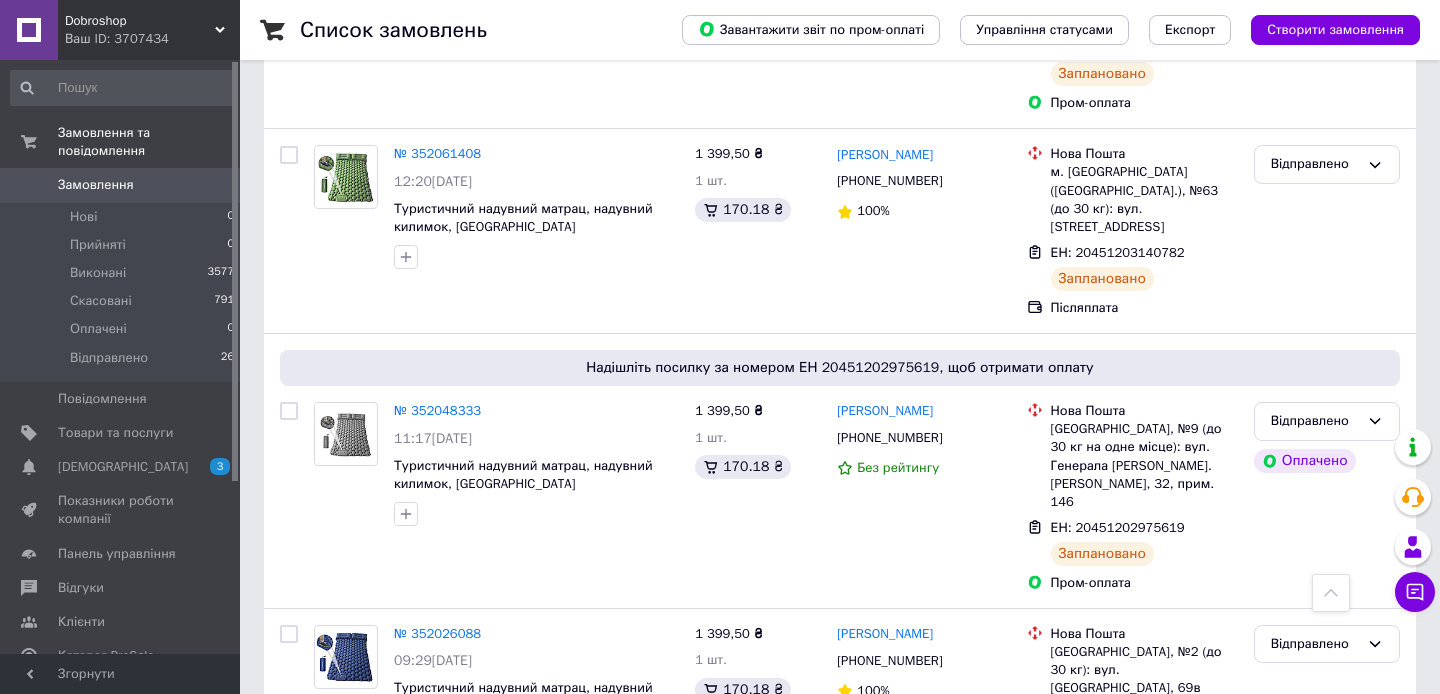 scroll, scrollTop: 884, scrollLeft: 0, axis: vertical 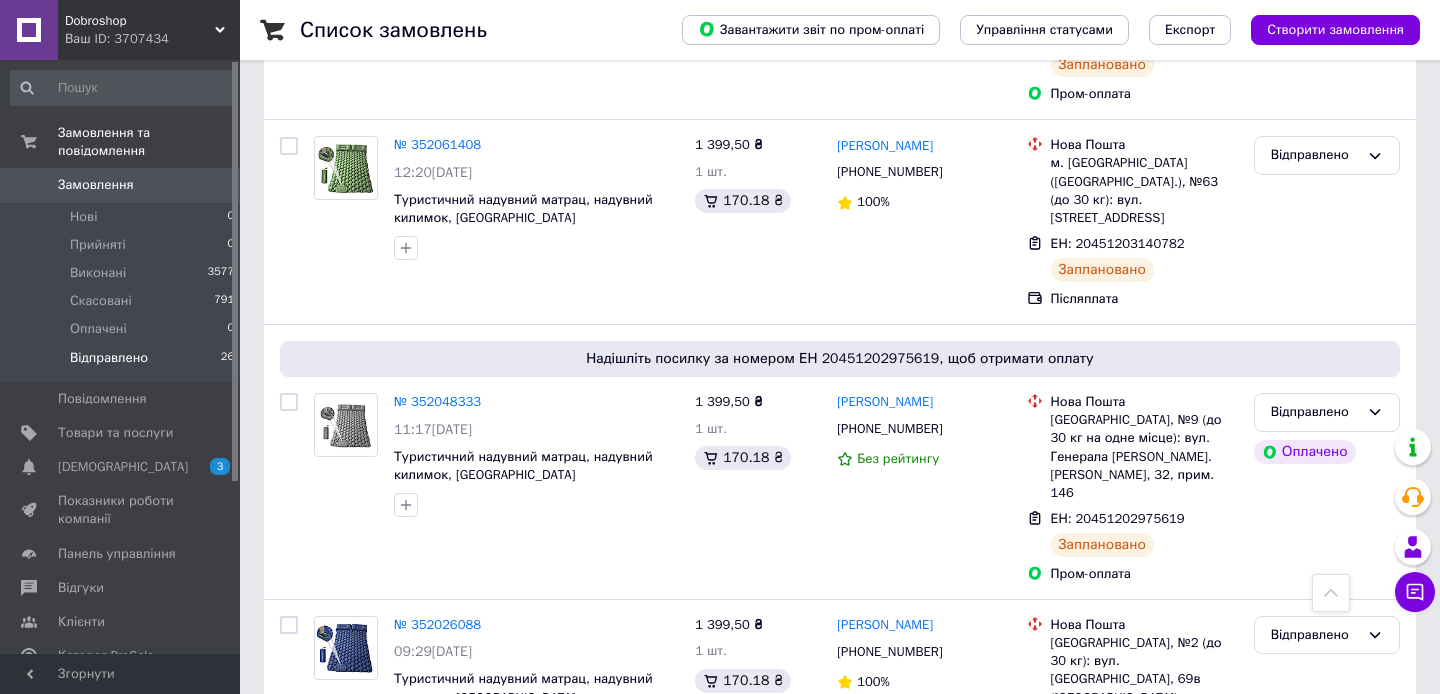 click on "Відправлено 26" at bounding box center (123, 363) 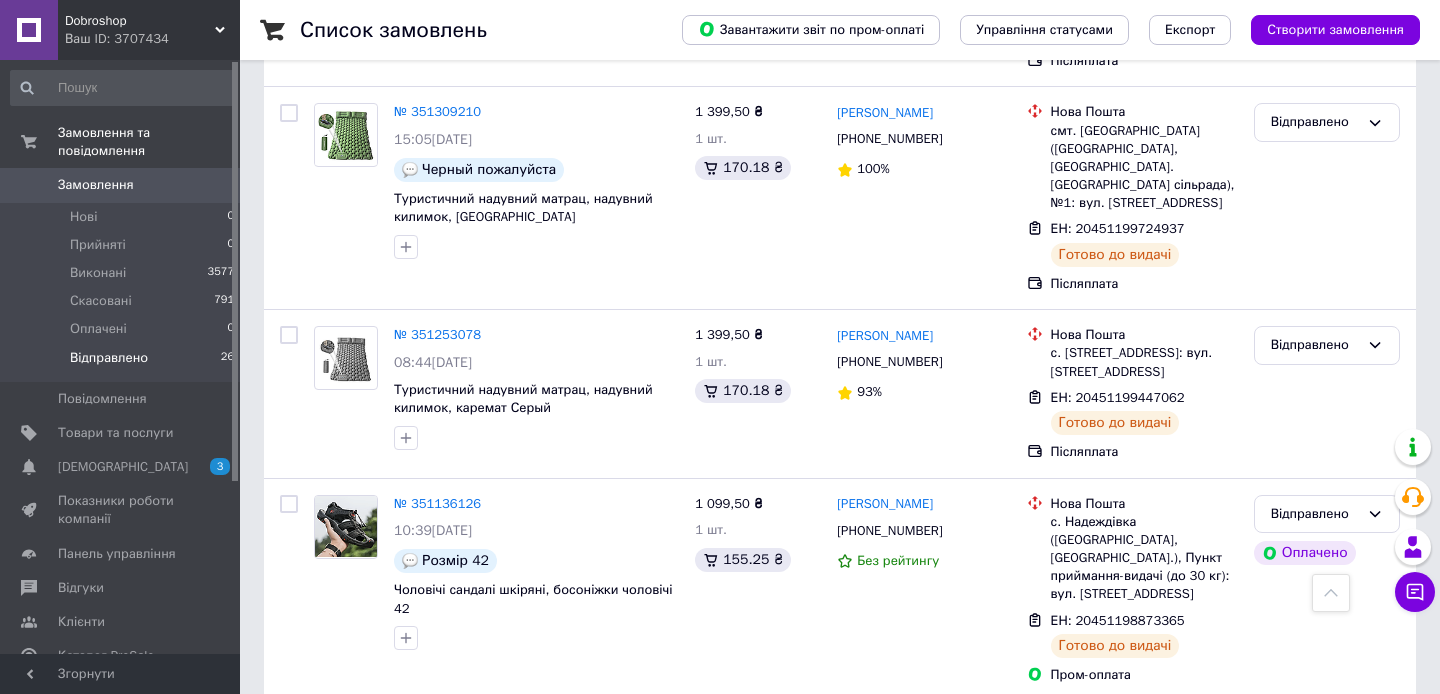 scroll, scrollTop: 4878, scrollLeft: 0, axis: vertical 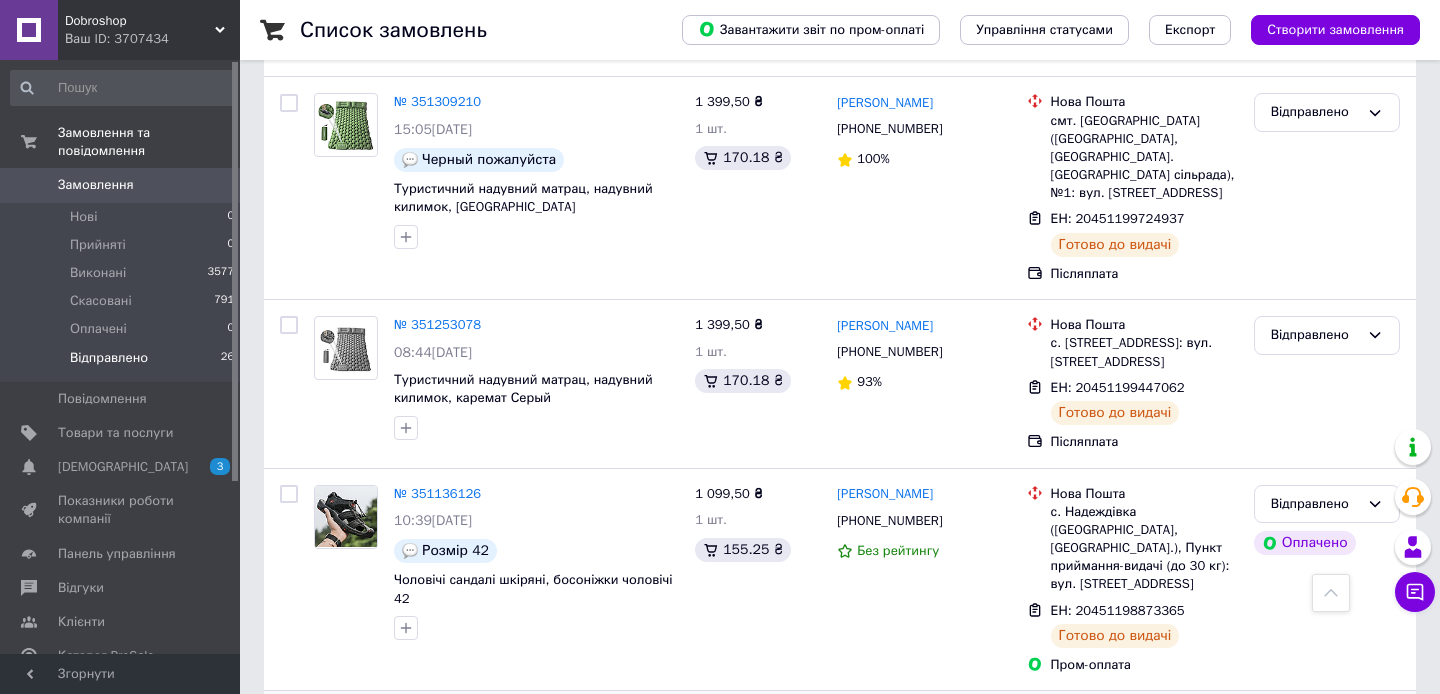 click on "Відправлено" at bounding box center [1327, 726] 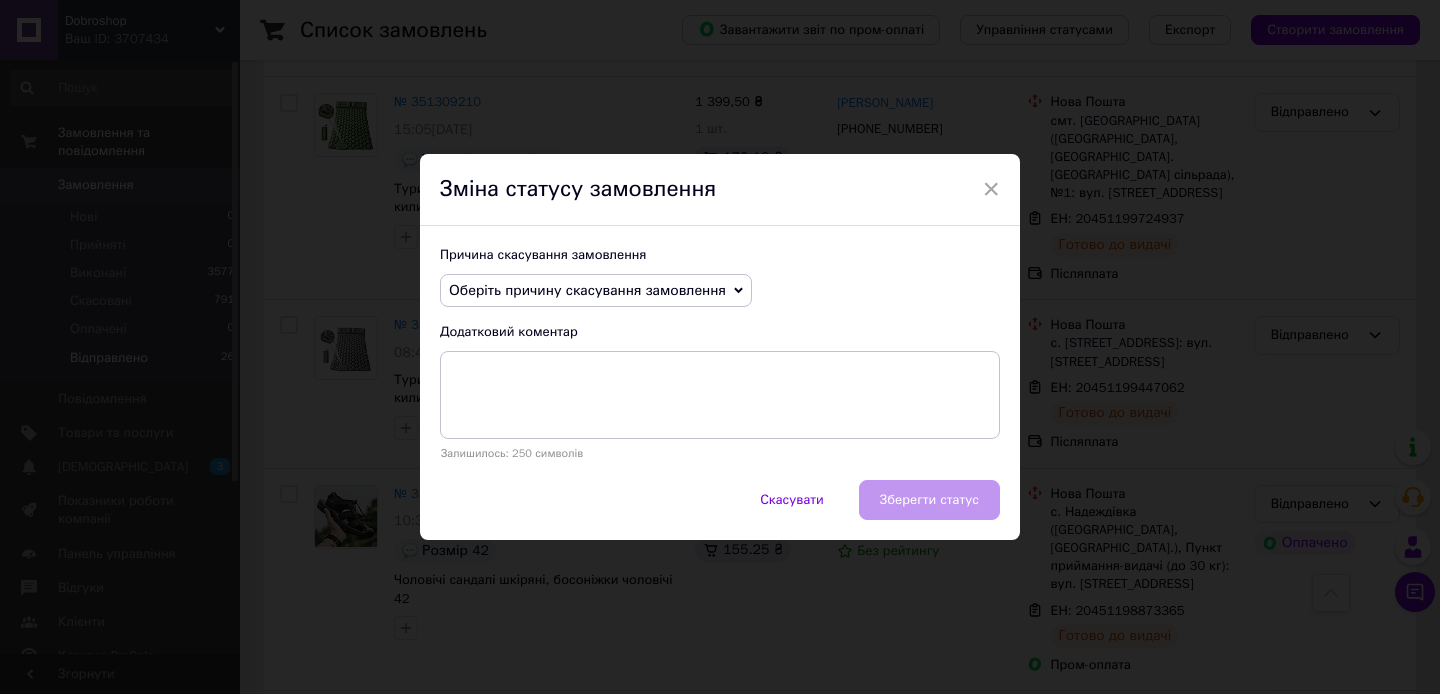 click on "Оберіть причину скасування замовлення" at bounding box center [587, 290] 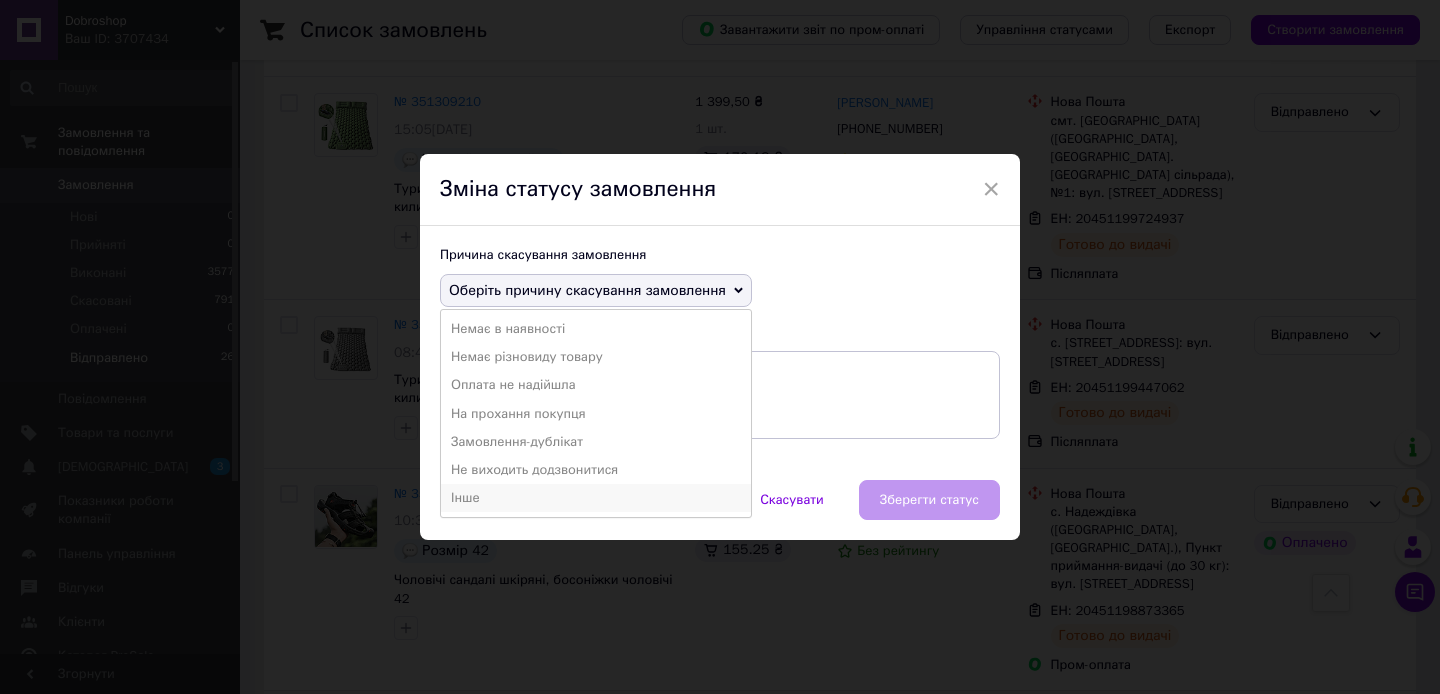 click on "Інше" at bounding box center [596, 498] 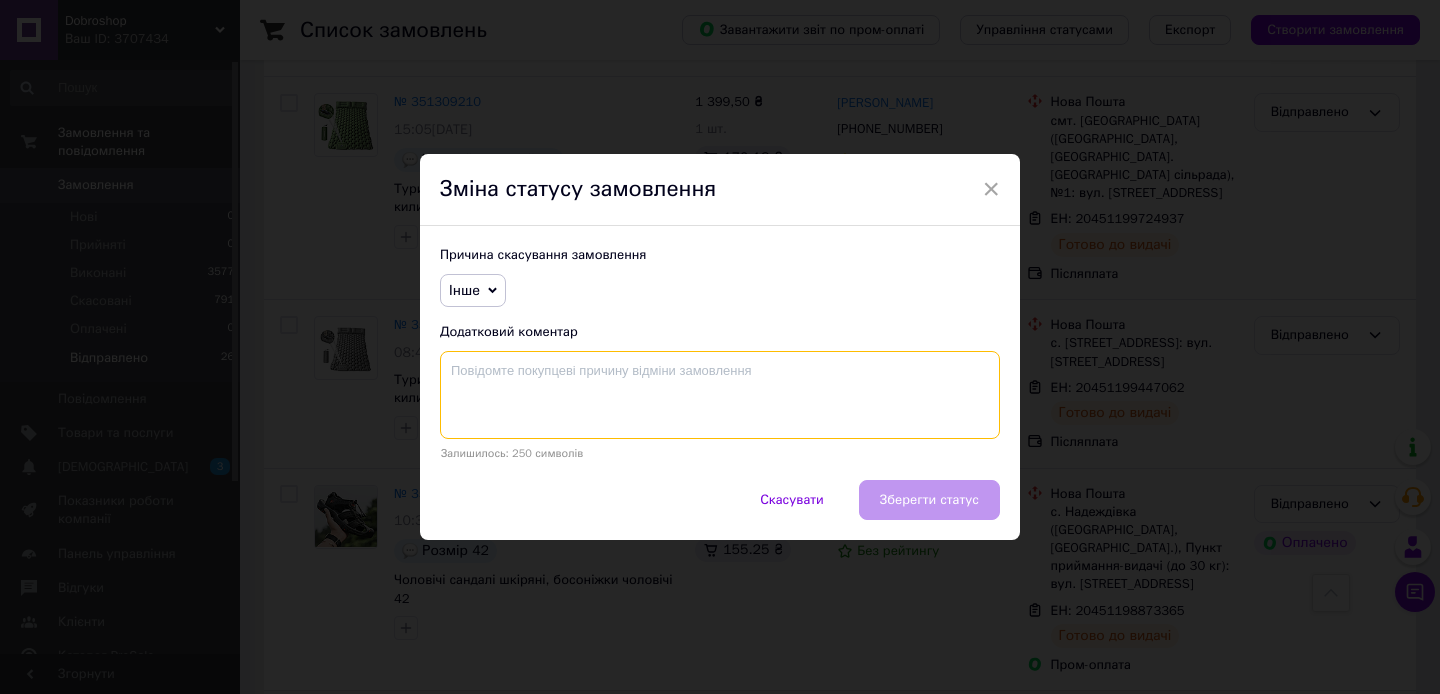 click at bounding box center (720, 395) 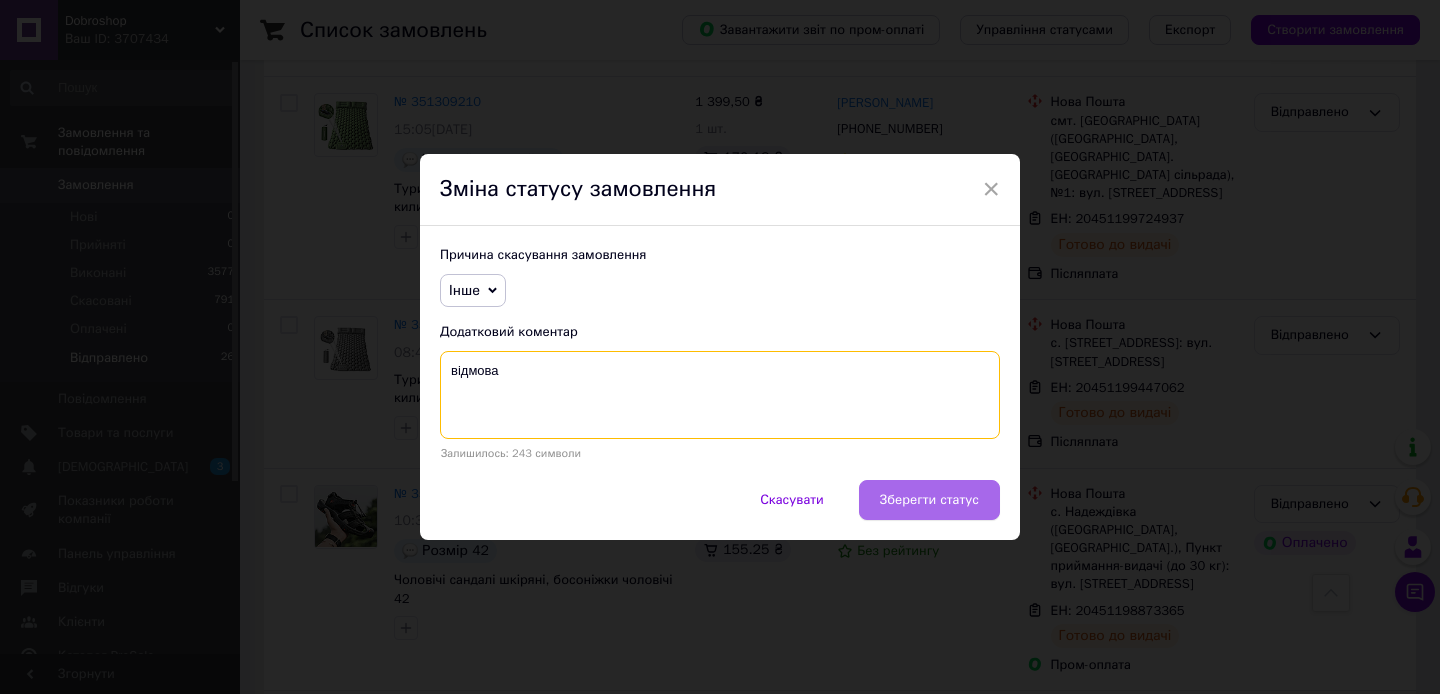type on "відмова" 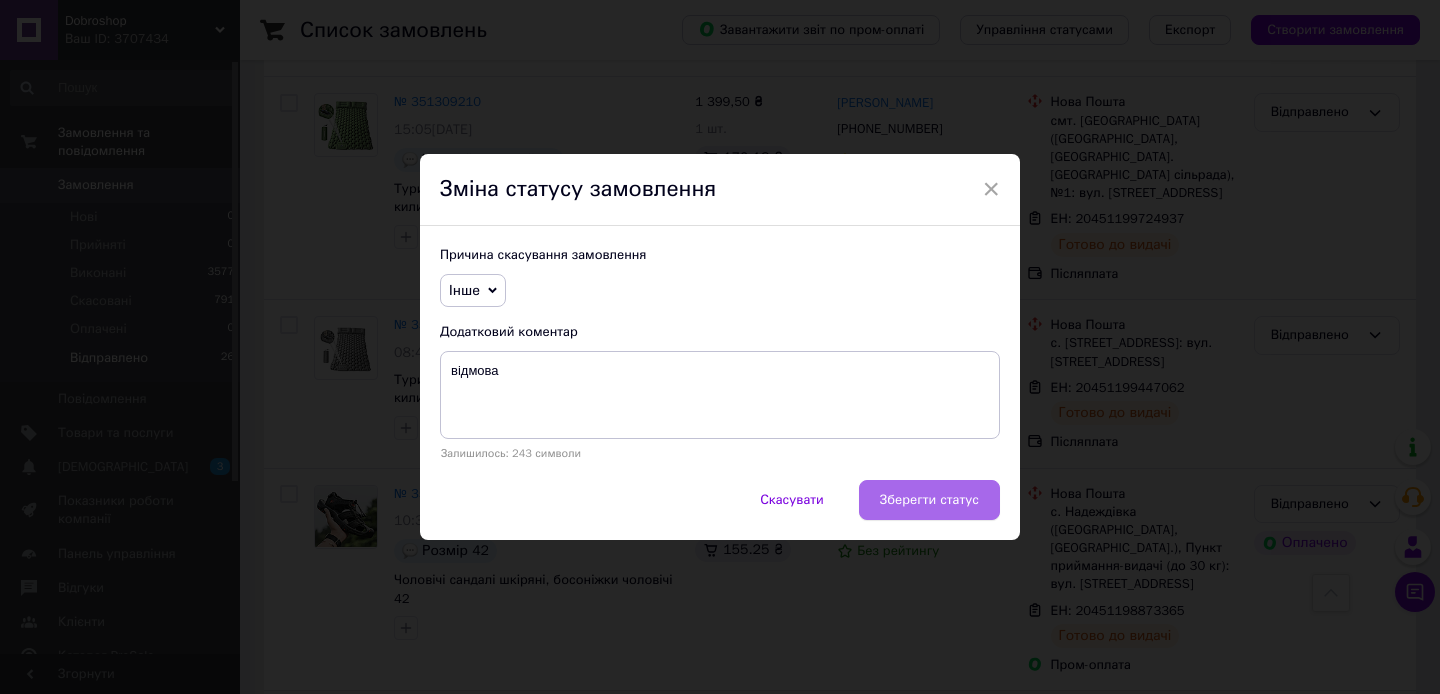 click on "Зберегти статус" at bounding box center [929, 500] 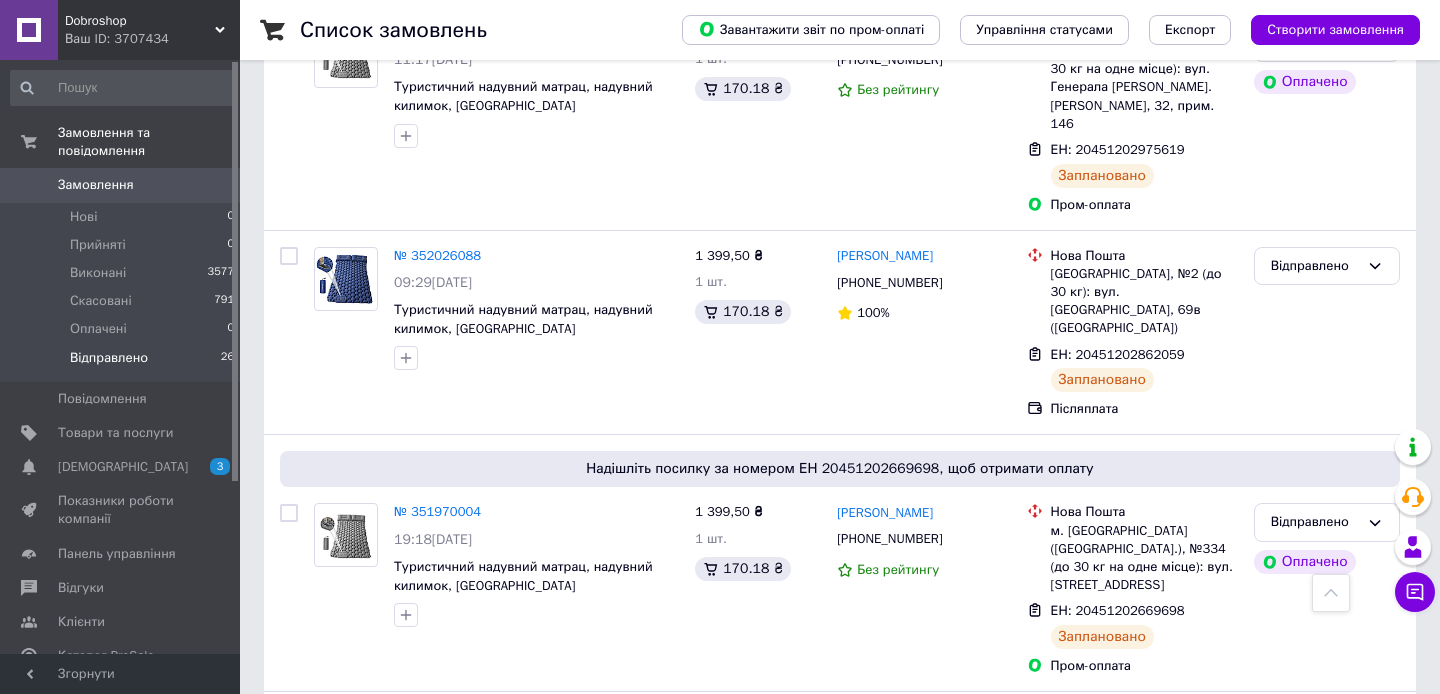 scroll, scrollTop: 0, scrollLeft: 0, axis: both 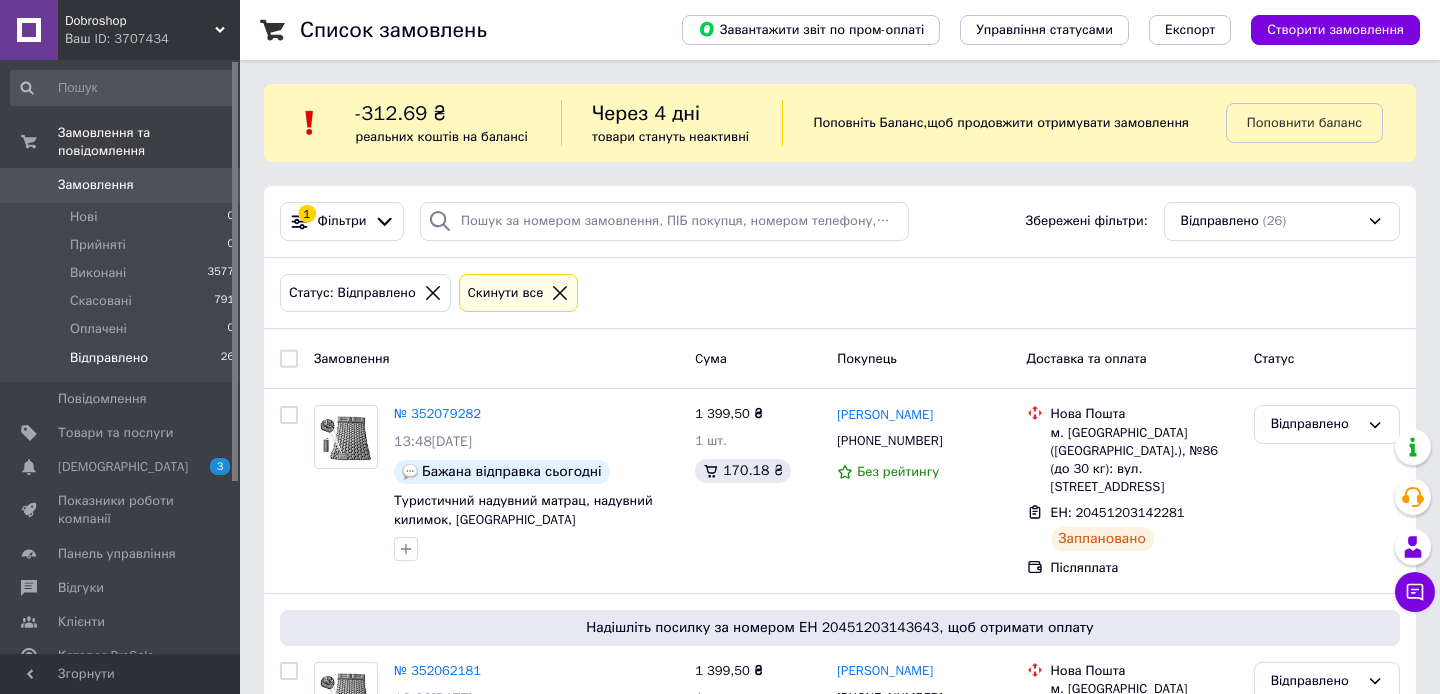 click on "Поповнити баланс" at bounding box center [1321, 123] 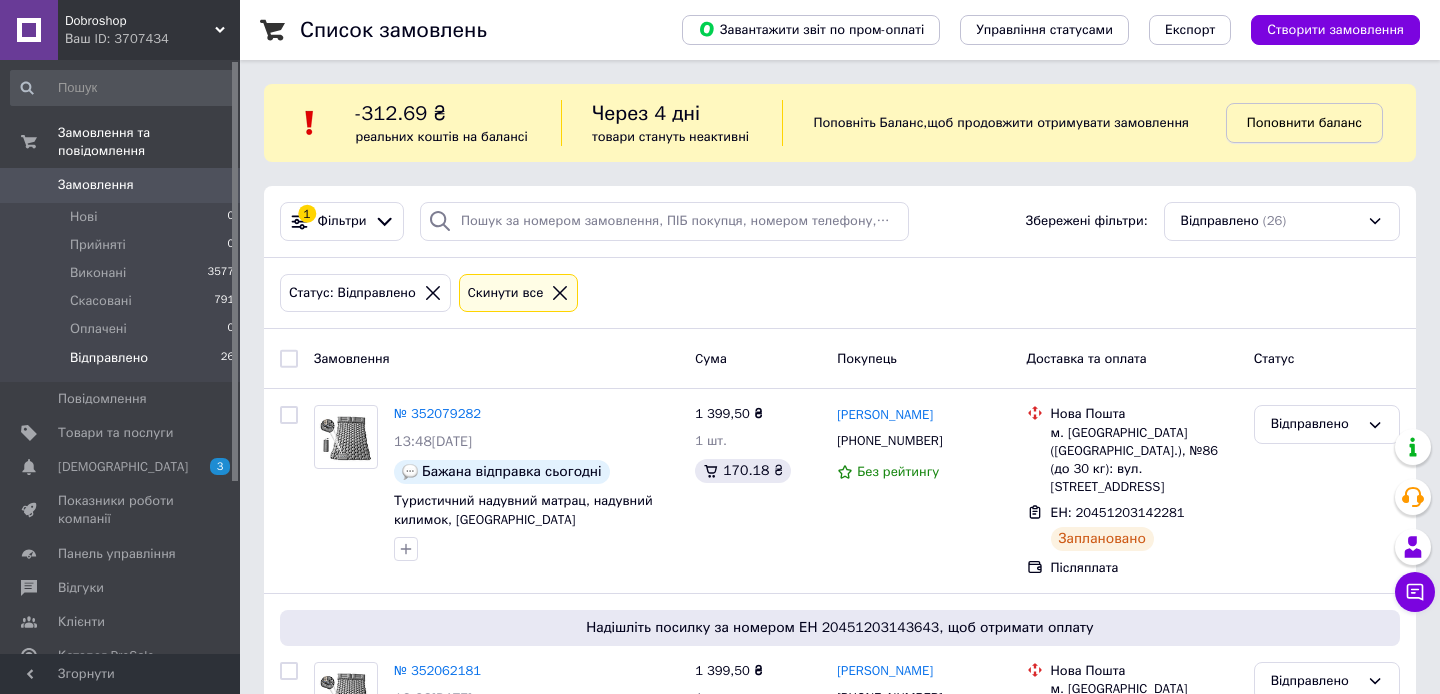 click on "Поповнити баланс" at bounding box center (1304, 123) 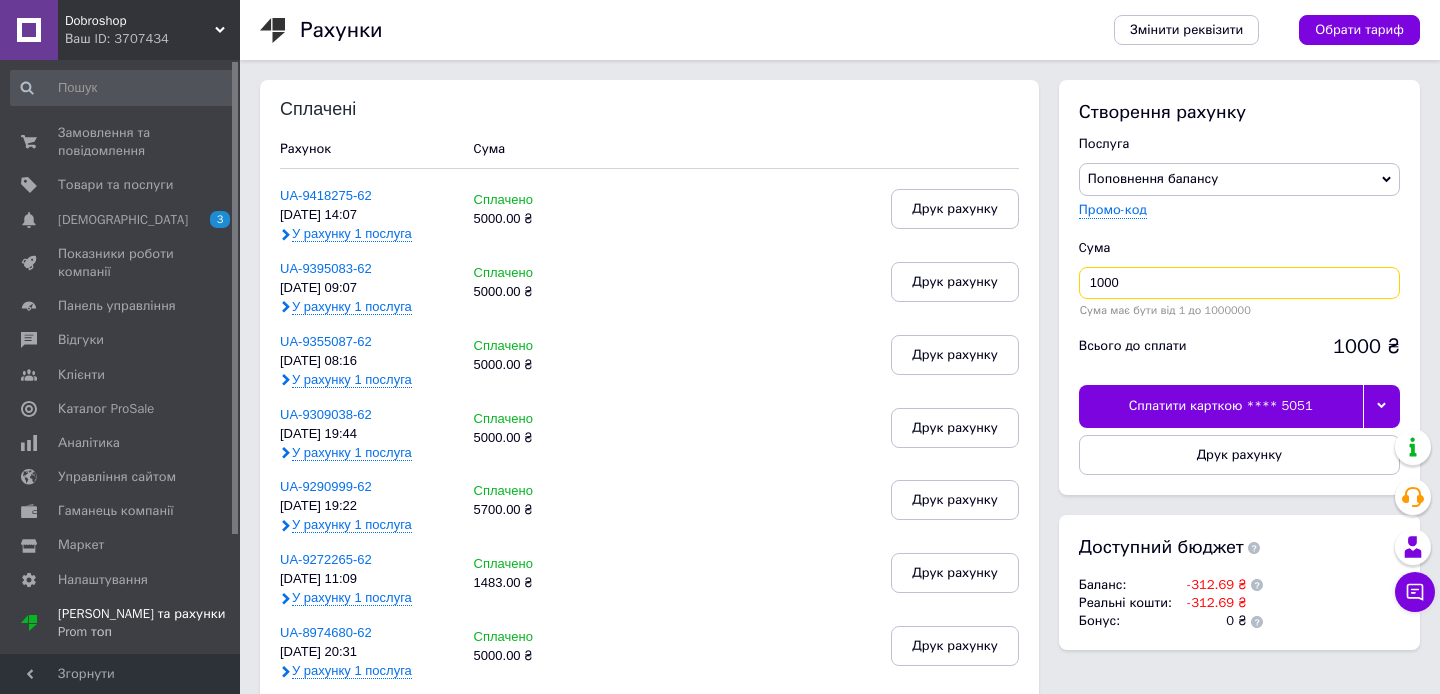 click on "1000" at bounding box center [1239, 283] 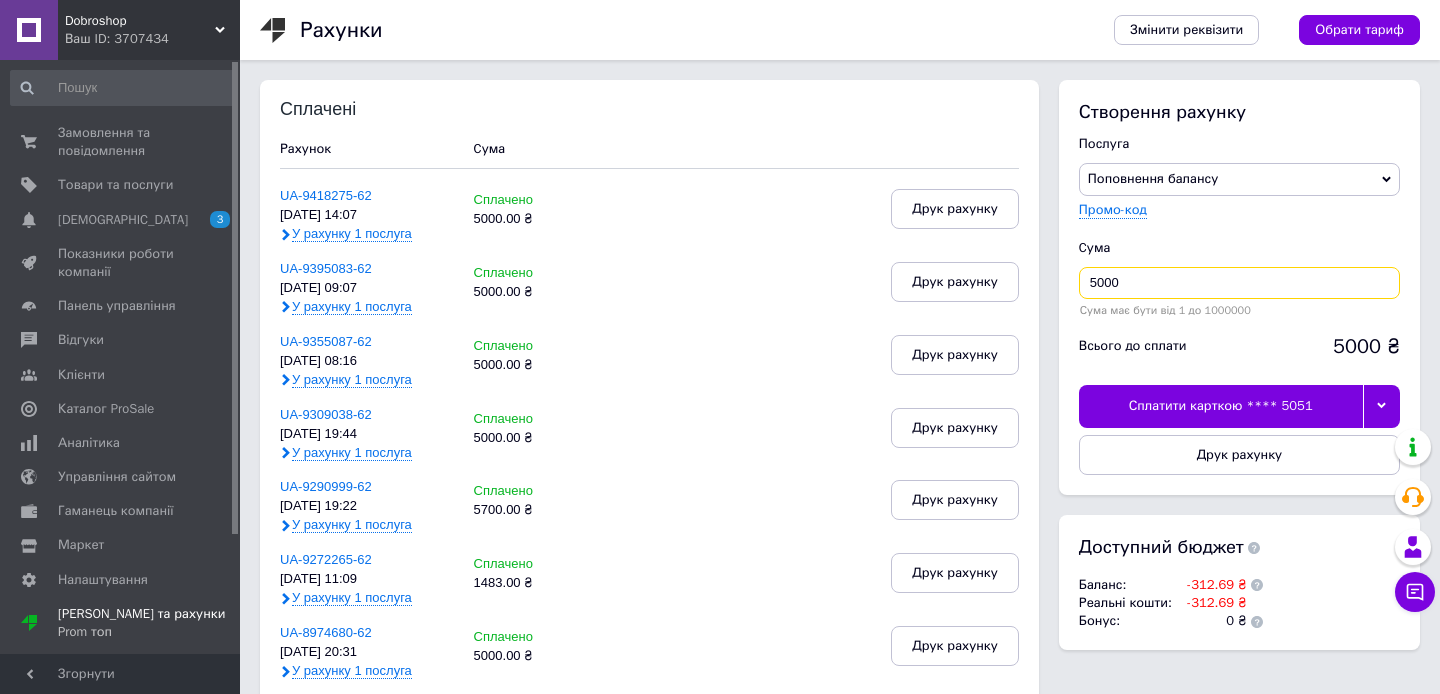 type on "5000" 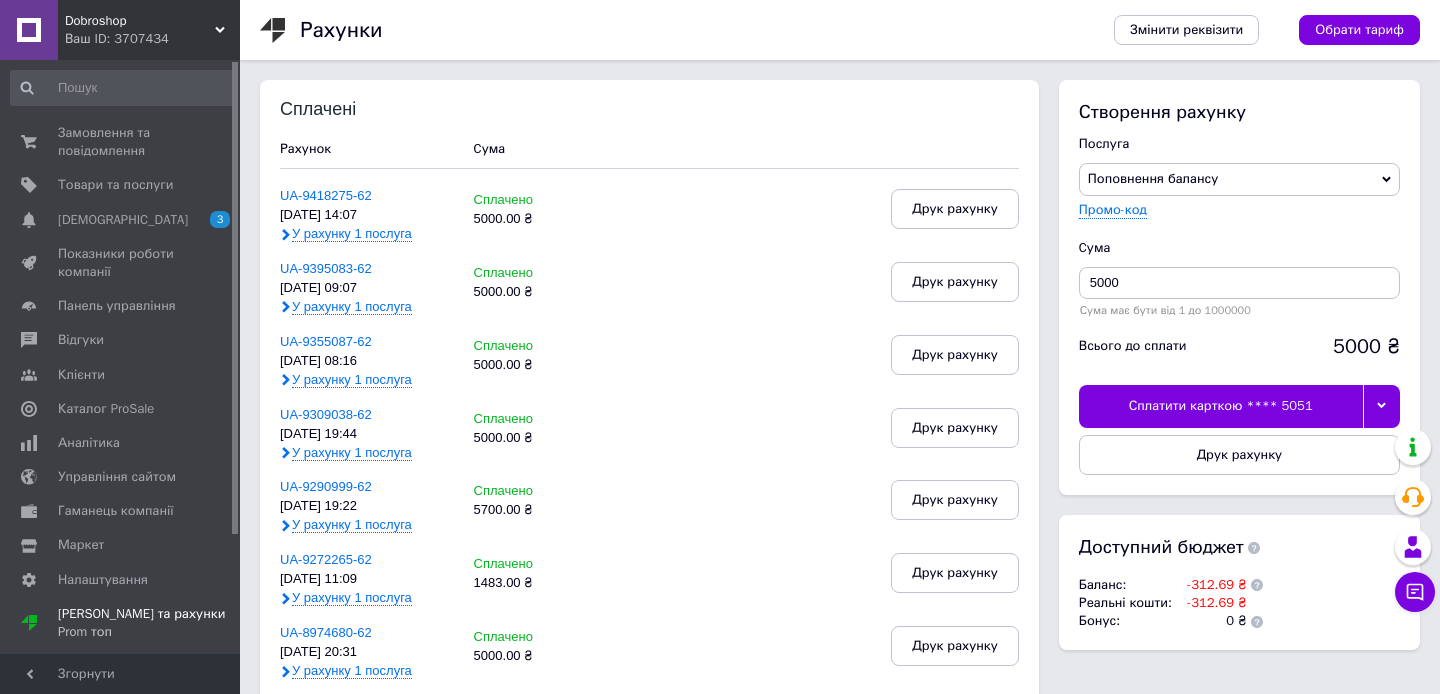 click at bounding box center (1381, 406) 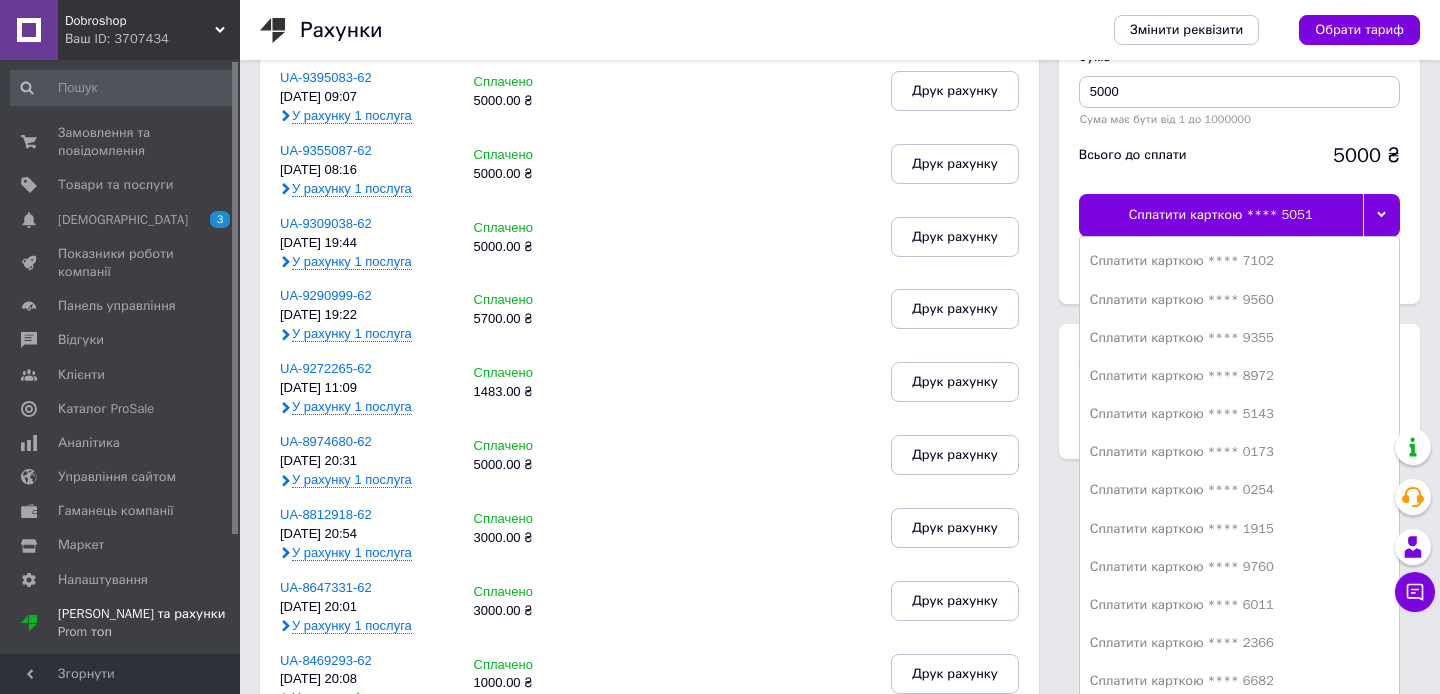 scroll, scrollTop: 583, scrollLeft: 0, axis: vertical 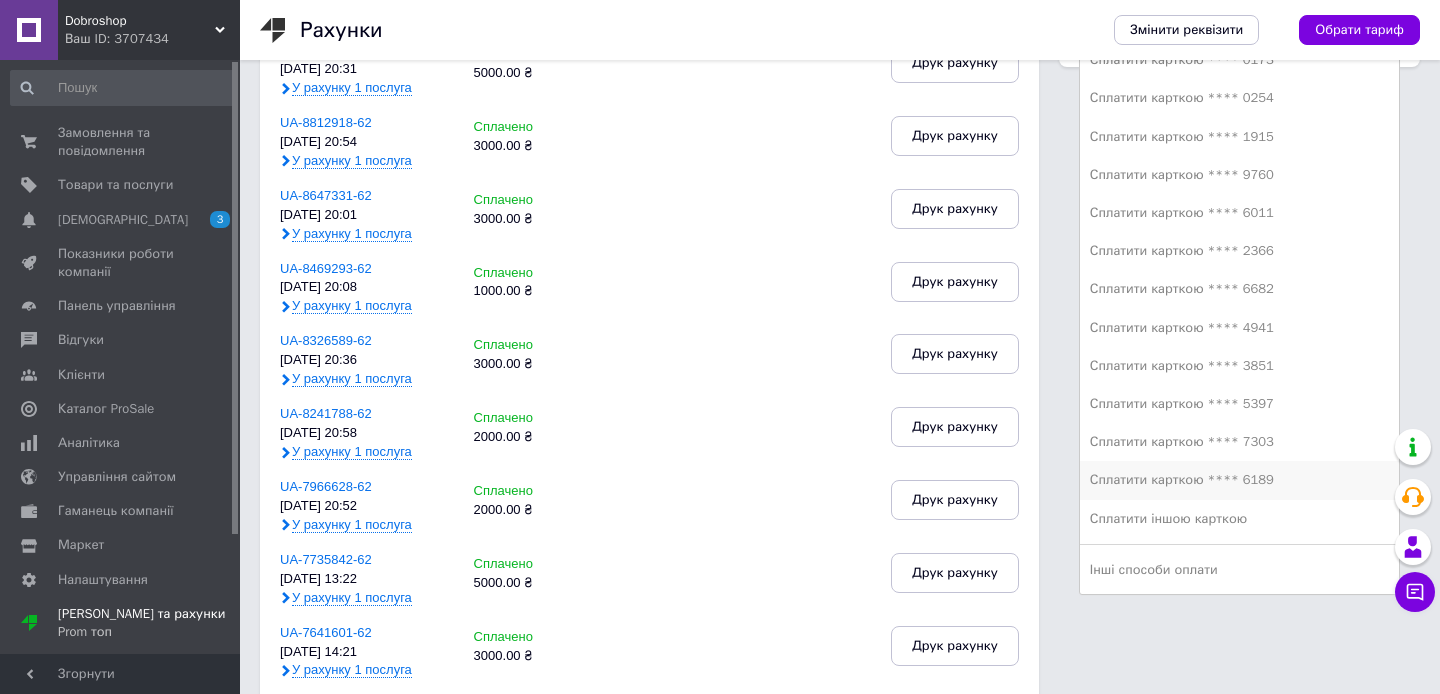 click on "Сплатити карткою  **** 6189" at bounding box center (1239, 480) 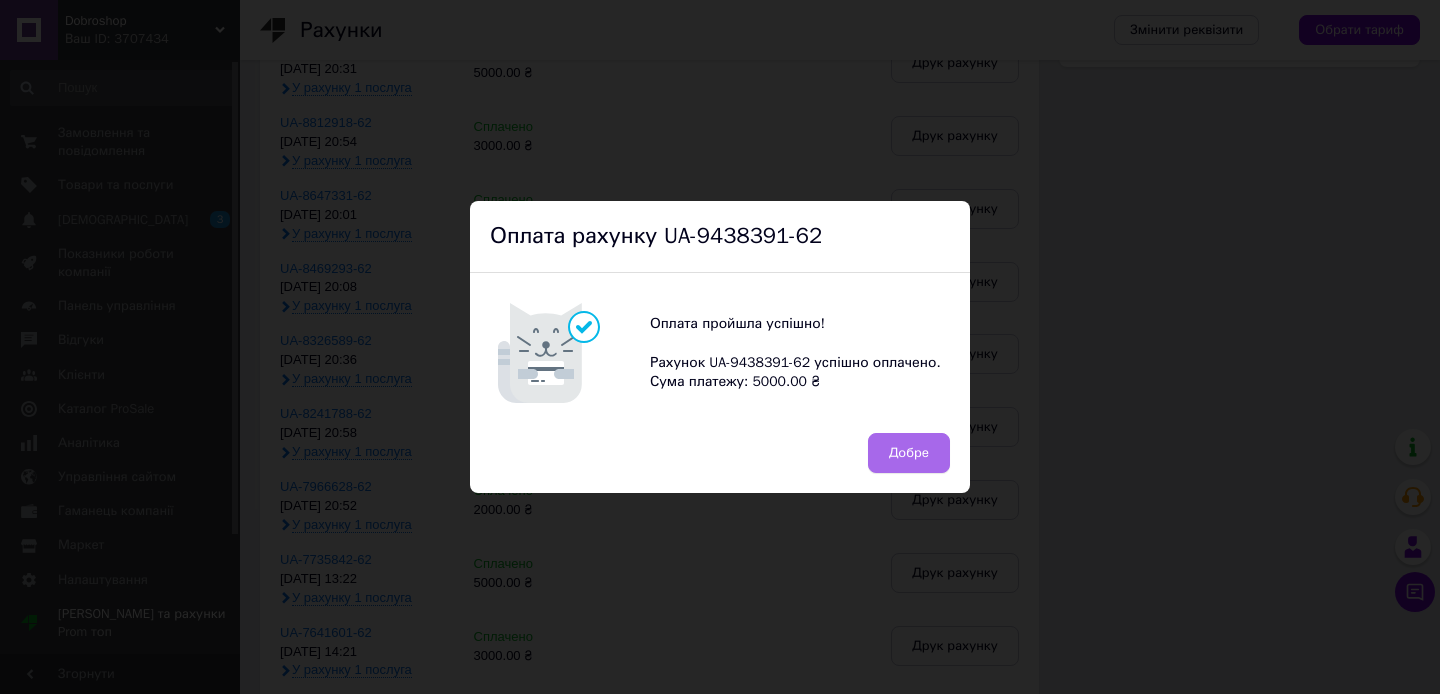click on "Добре" at bounding box center (909, 453) 